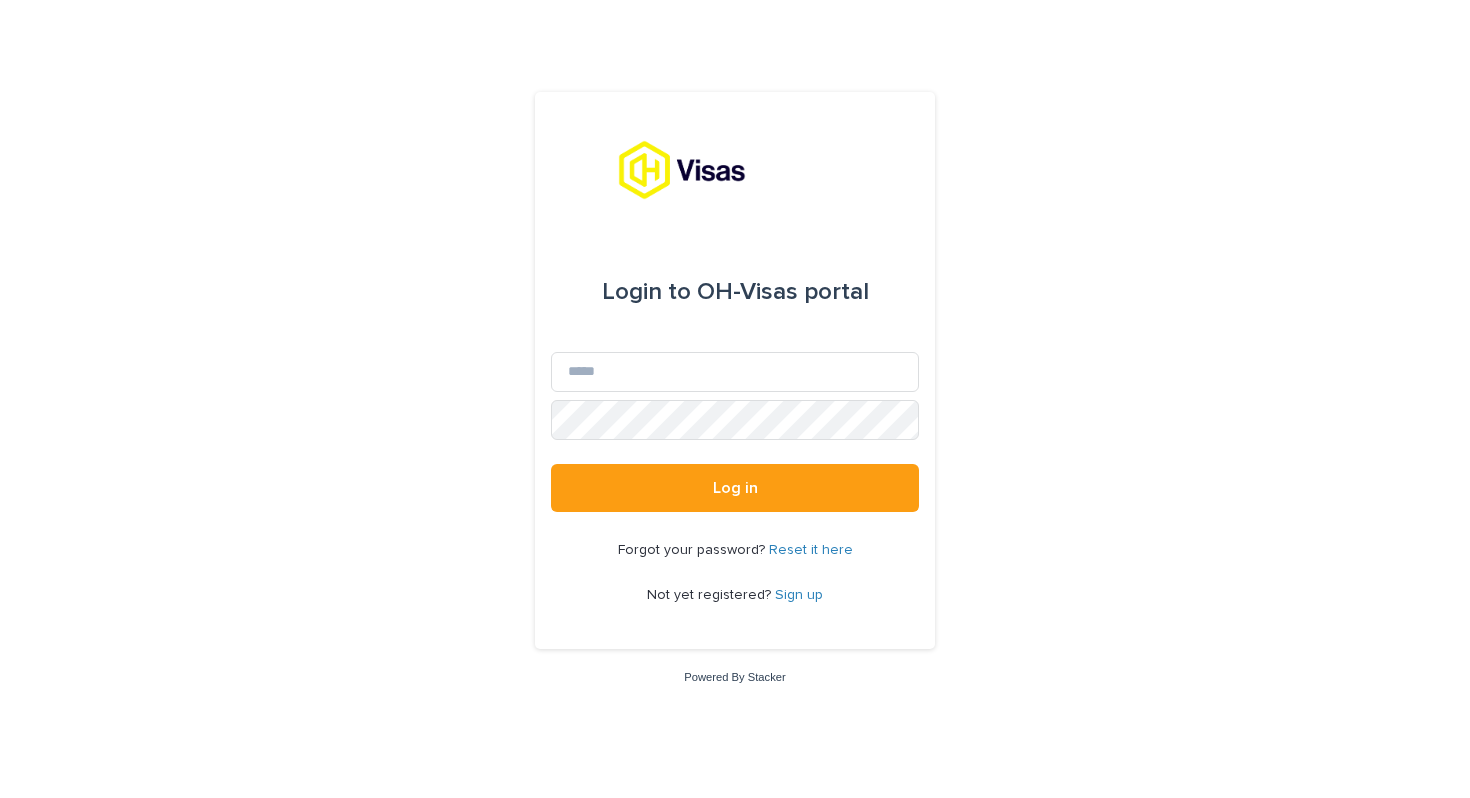 scroll, scrollTop: 0, scrollLeft: 0, axis: both 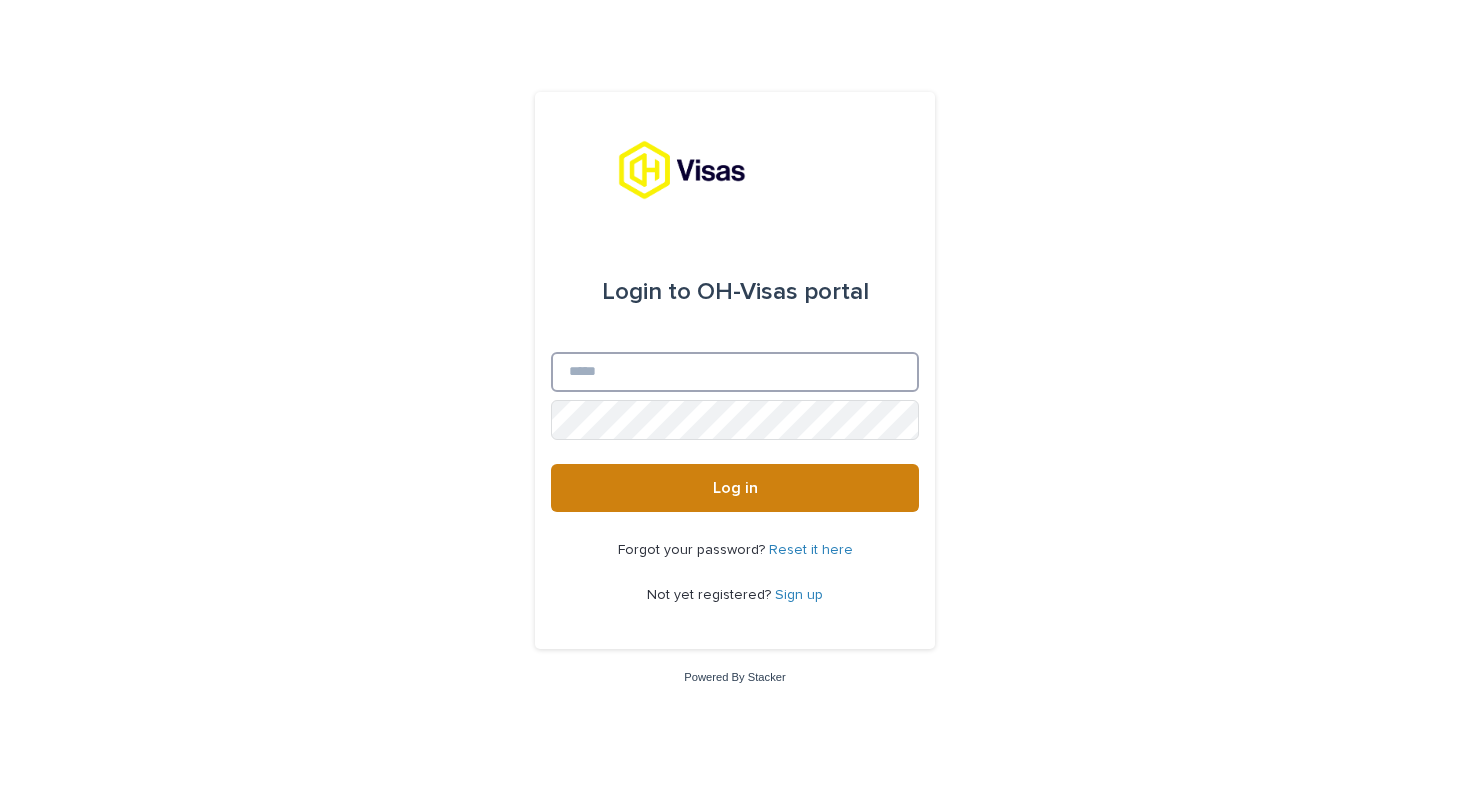 type on "**********" 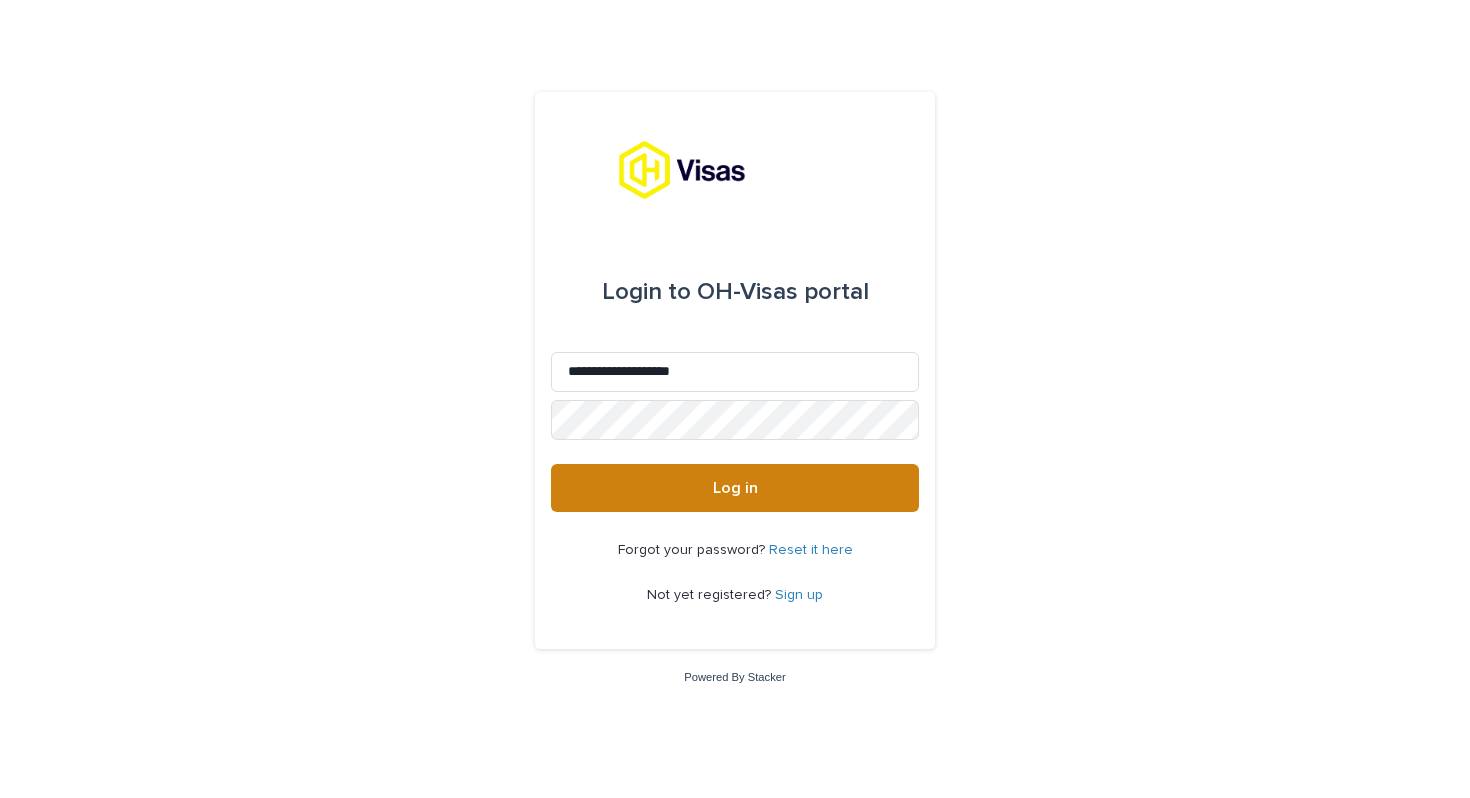 click on "Log in" at bounding box center (735, 488) 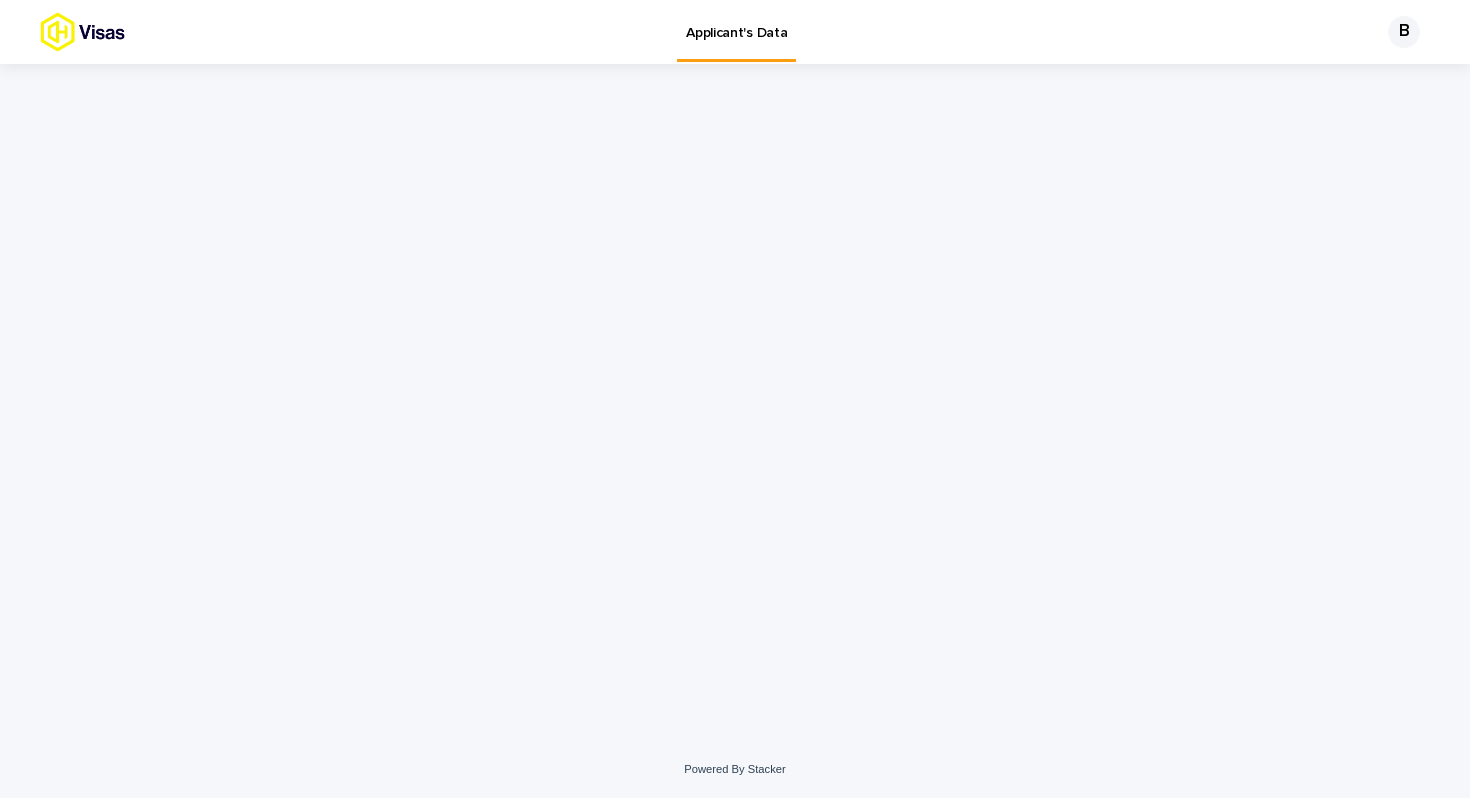 scroll, scrollTop: 0, scrollLeft: 0, axis: both 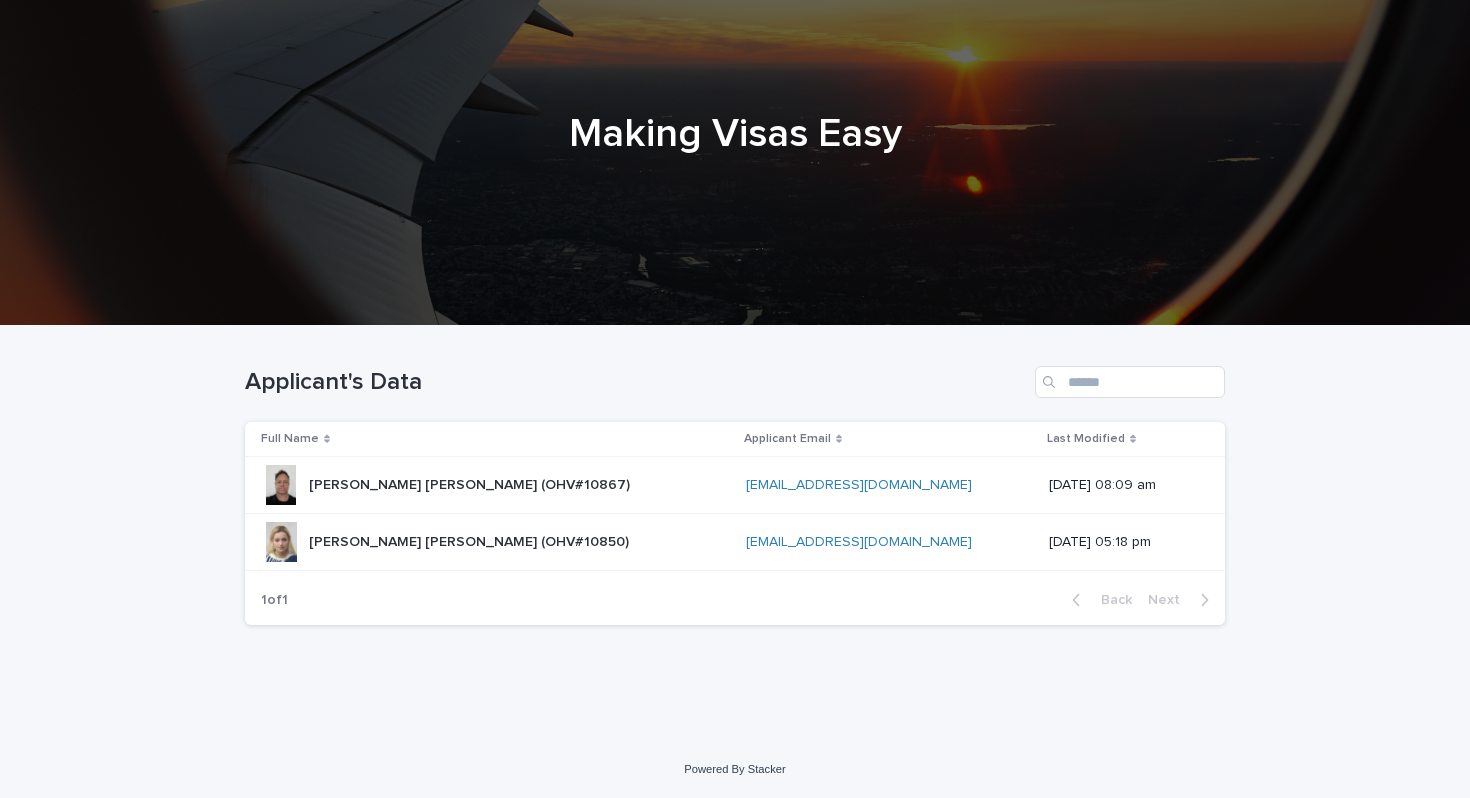 click on "[PERSON_NAME] [PERSON_NAME] (OHV#10867) [PERSON_NAME] [PERSON_NAME] (OHV#10867)" at bounding box center (495, 485) 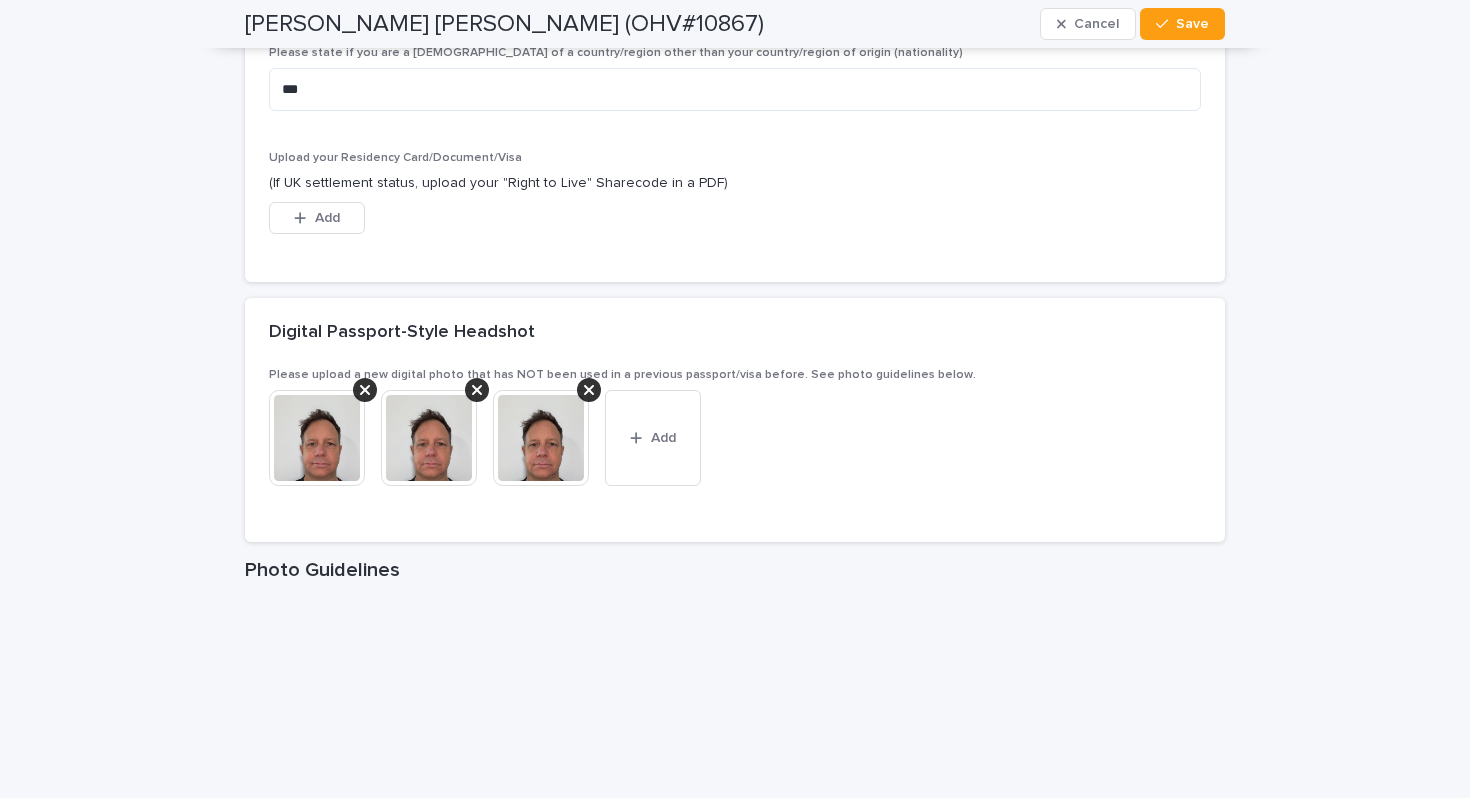 scroll, scrollTop: 3087, scrollLeft: 0, axis: vertical 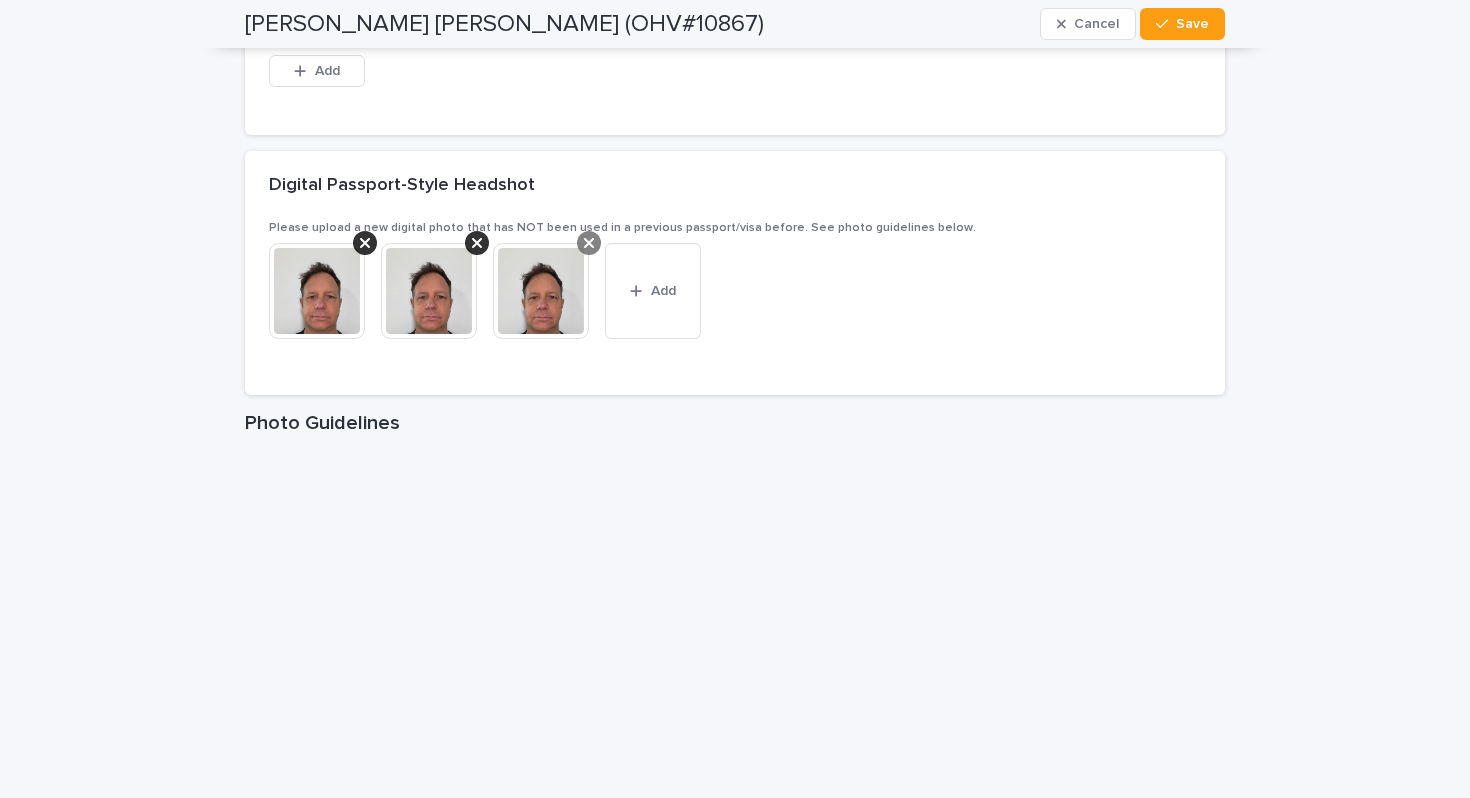click at bounding box center (589, 243) 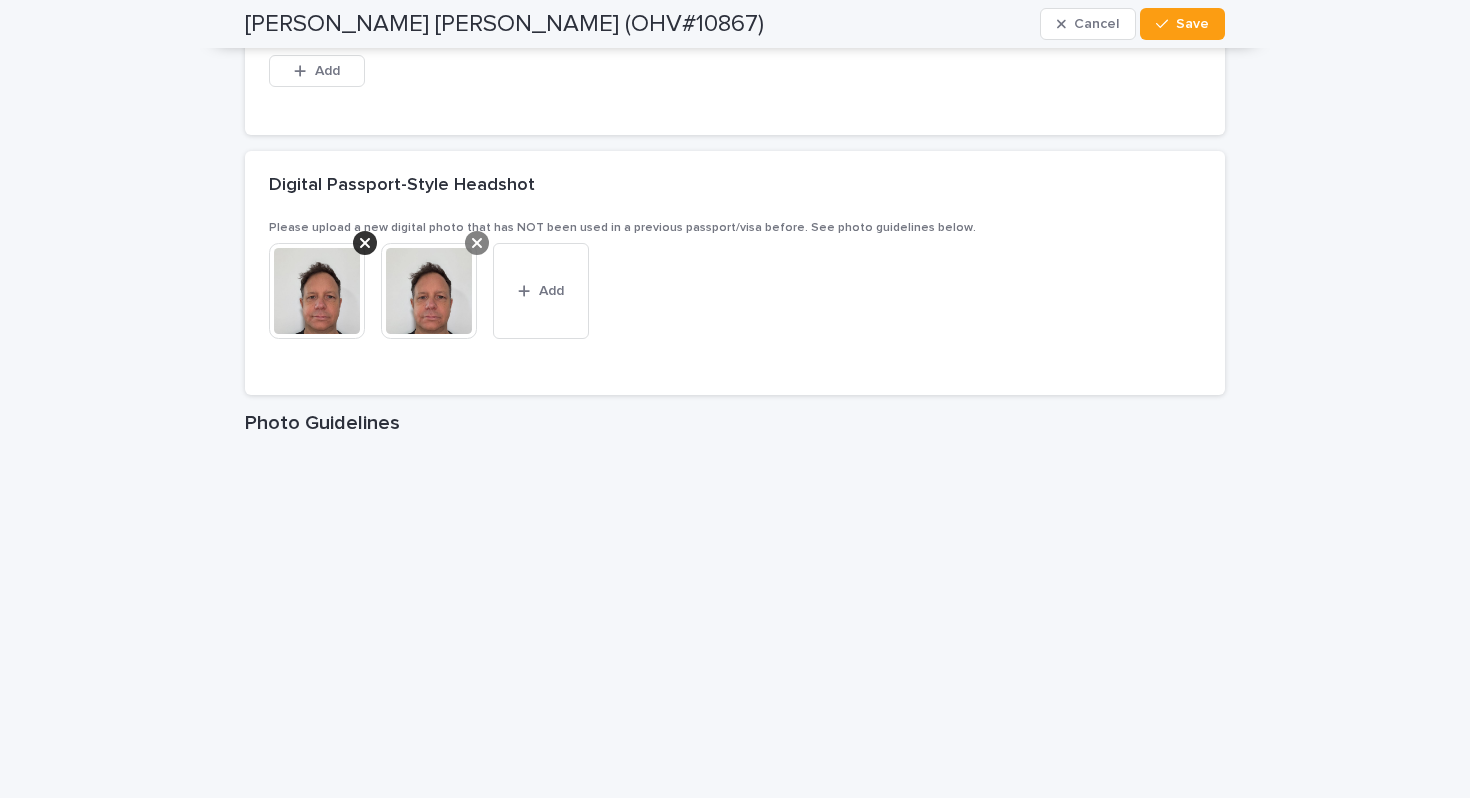 click 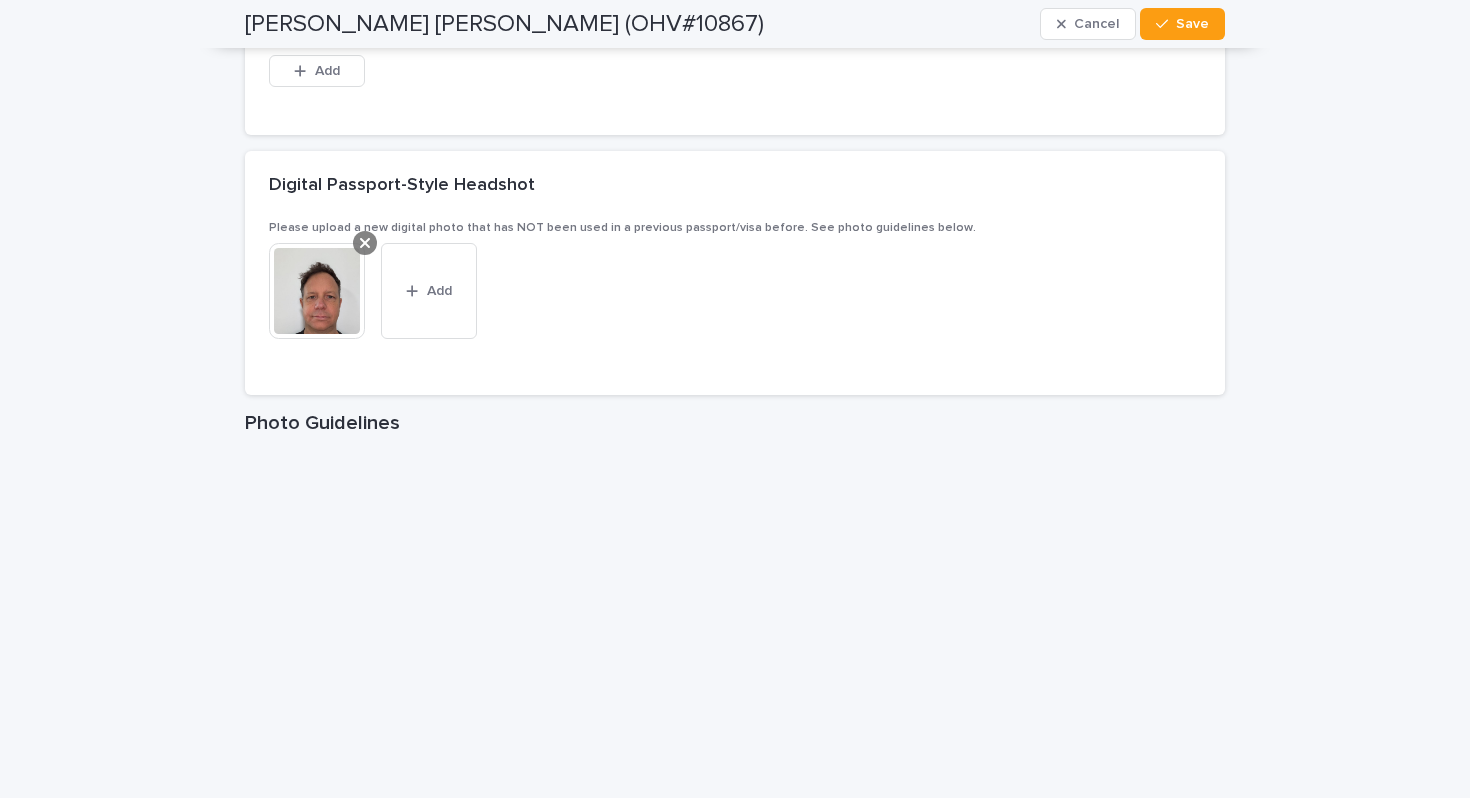 click 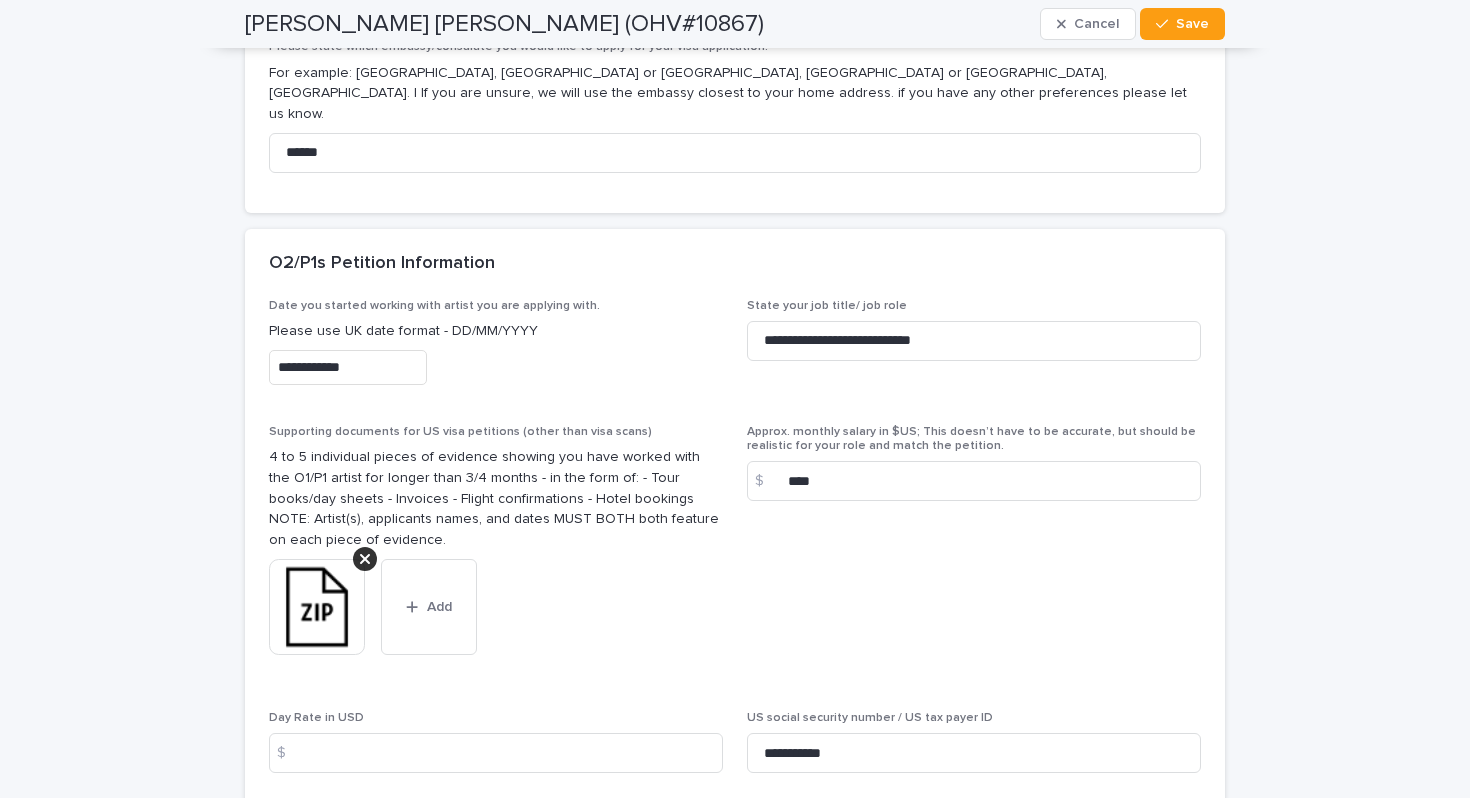scroll, scrollTop: 4114, scrollLeft: 0, axis: vertical 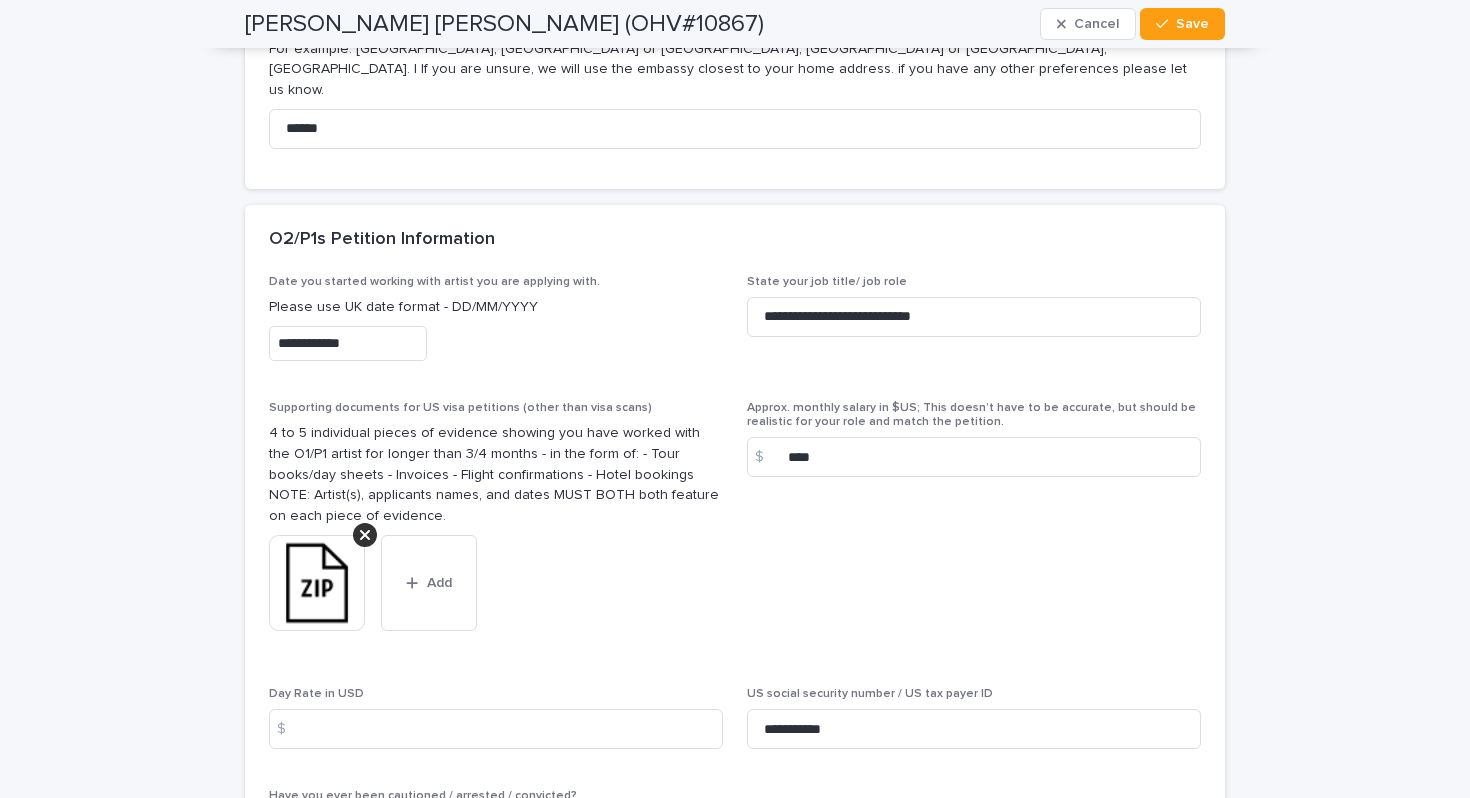 click at bounding box center [317, 583] 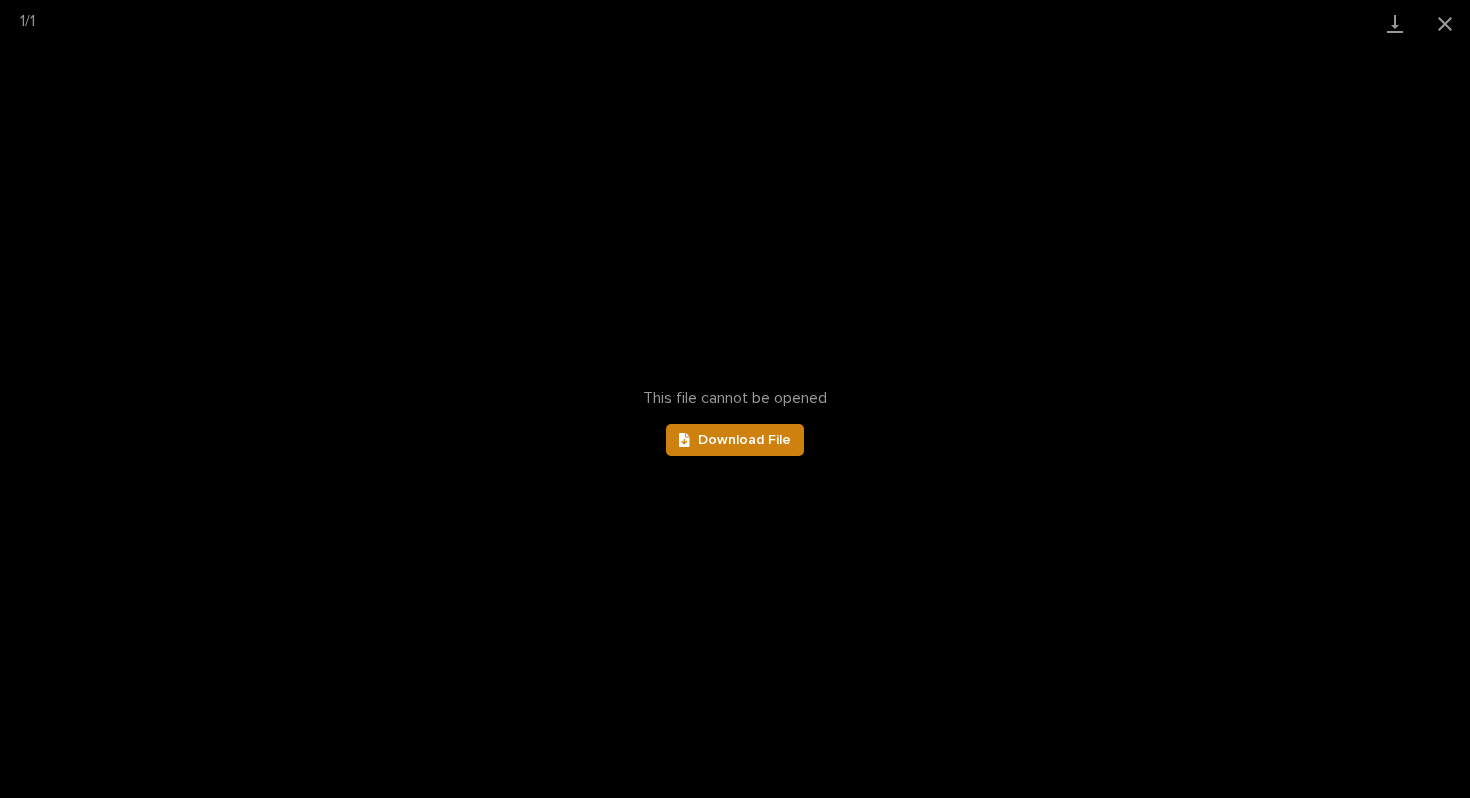 click on "Download File" at bounding box center [744, 440] 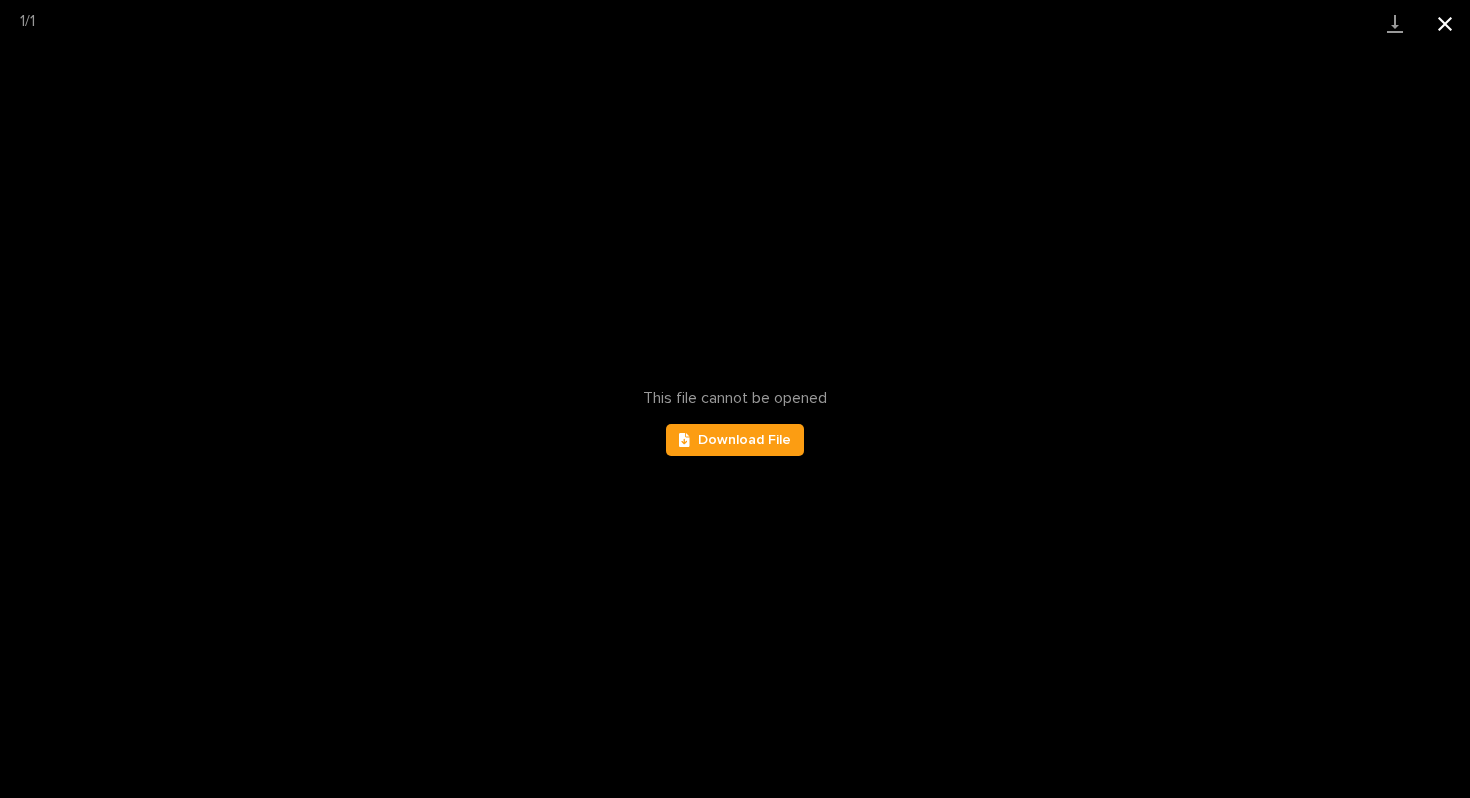 click at bounding box center (1445, 23) 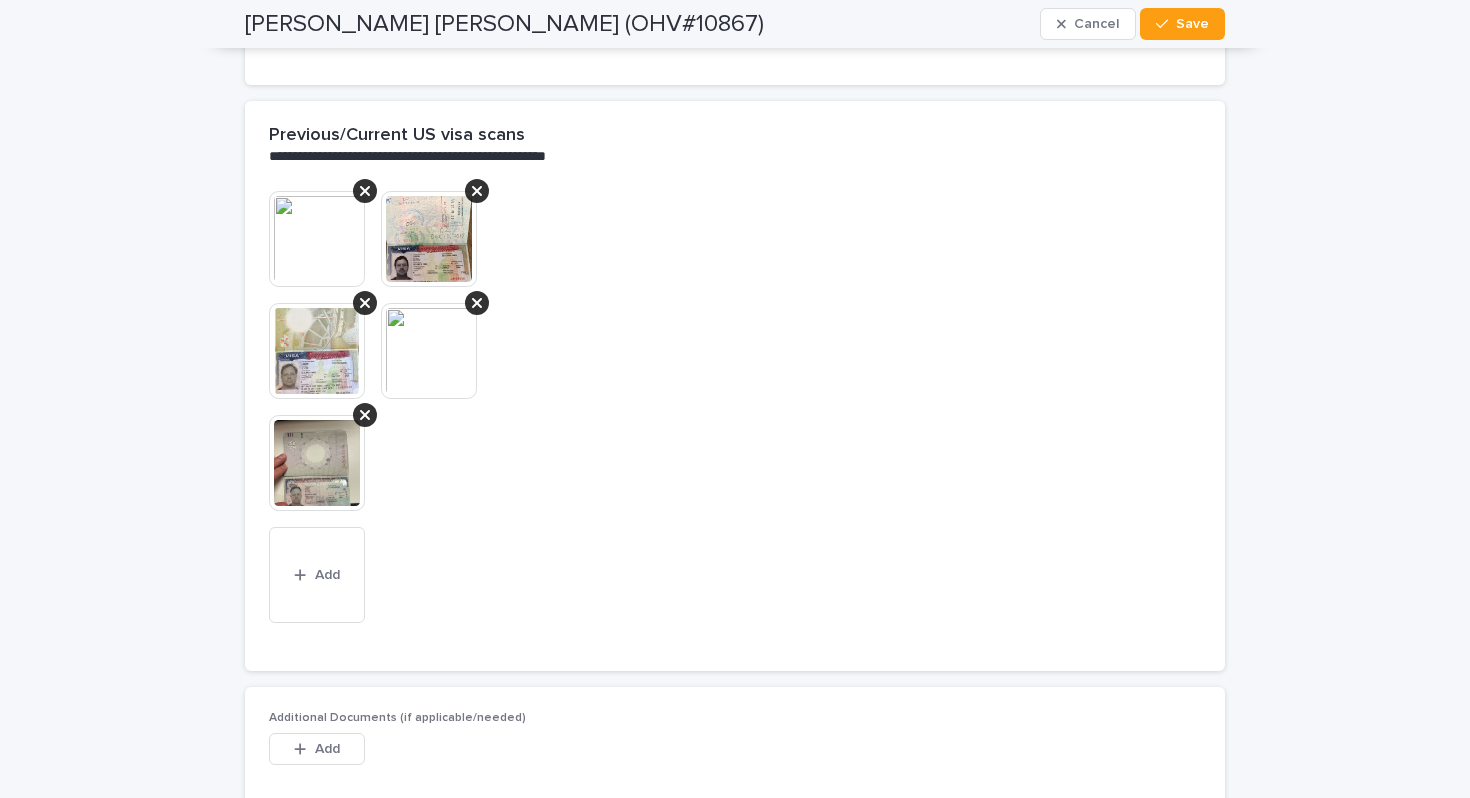 scroll, scrollTop: 4968, scrollLeft: 0, axis: vertical 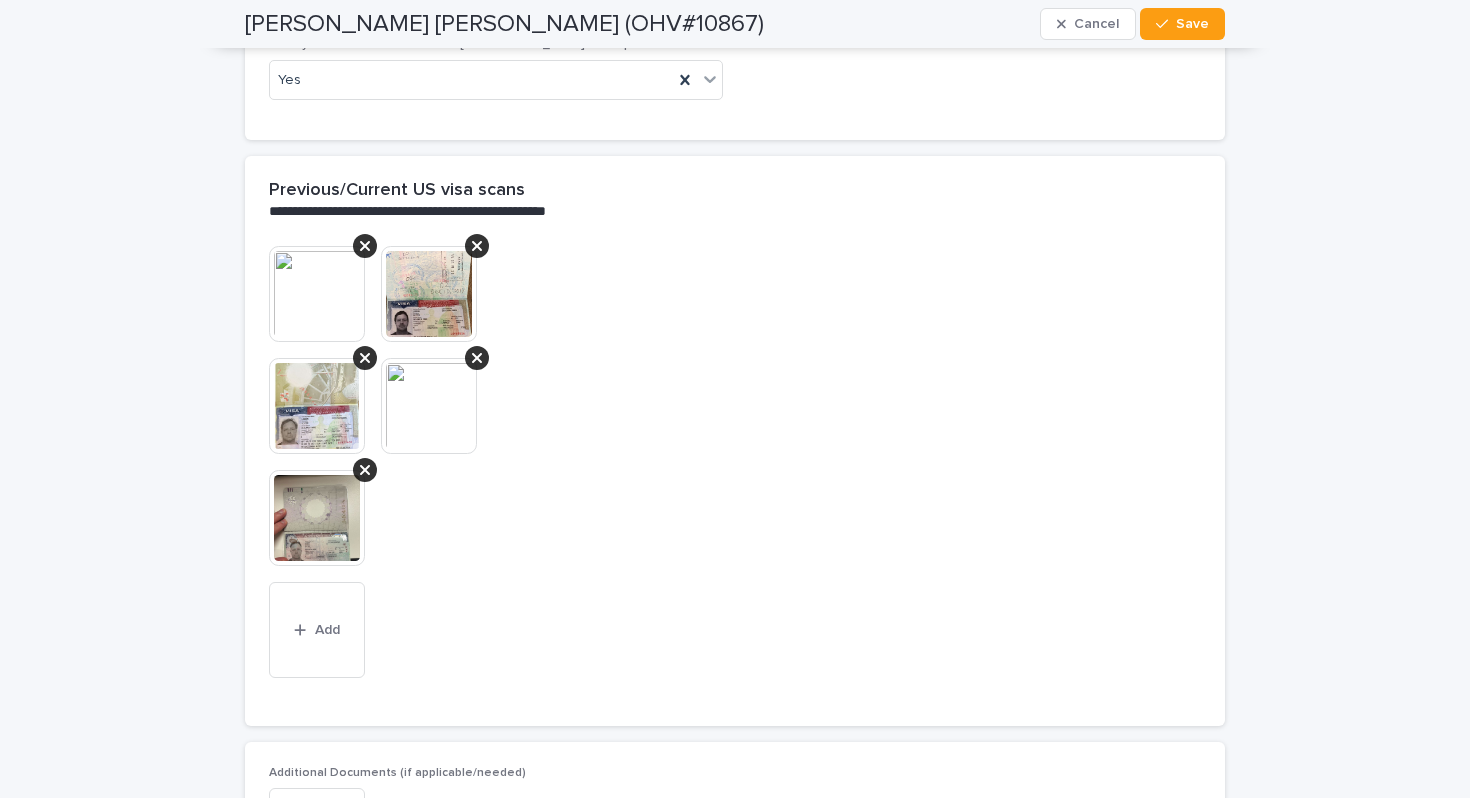 click at bounding box center (317, 518) 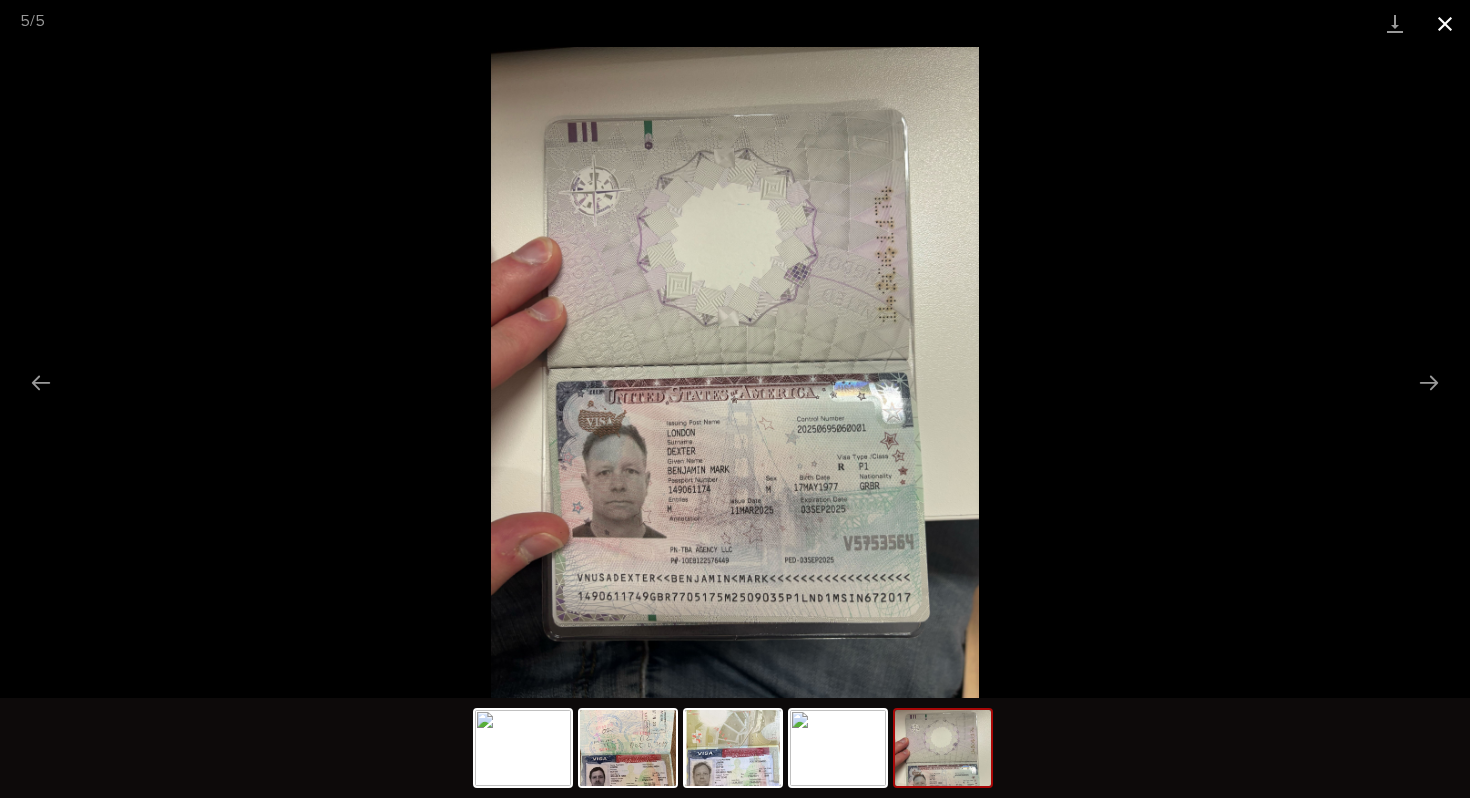 click at bounding box center [1445, 23] 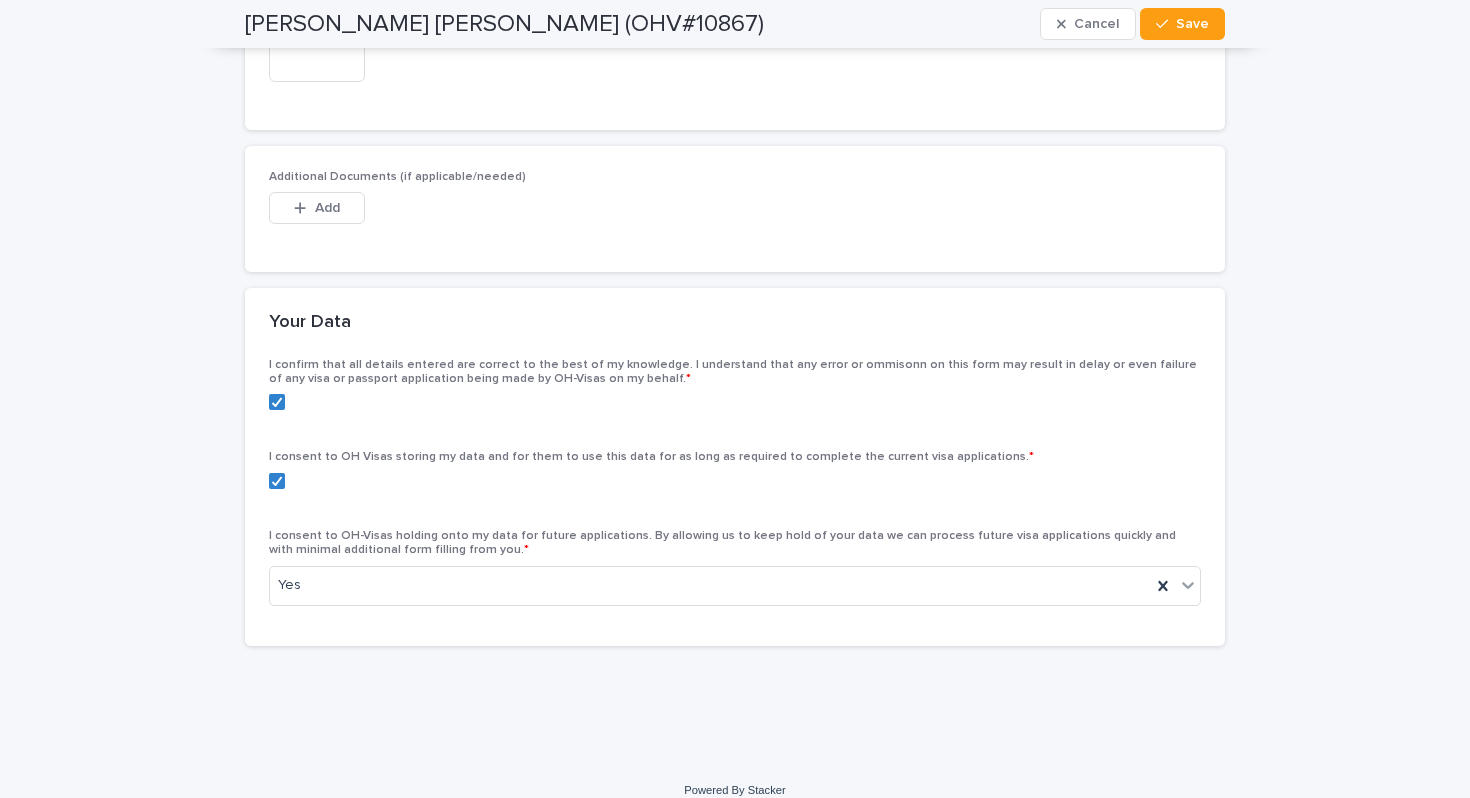 scroll, scrollTop: 5110, scrollLeft: 0, axis: vertical 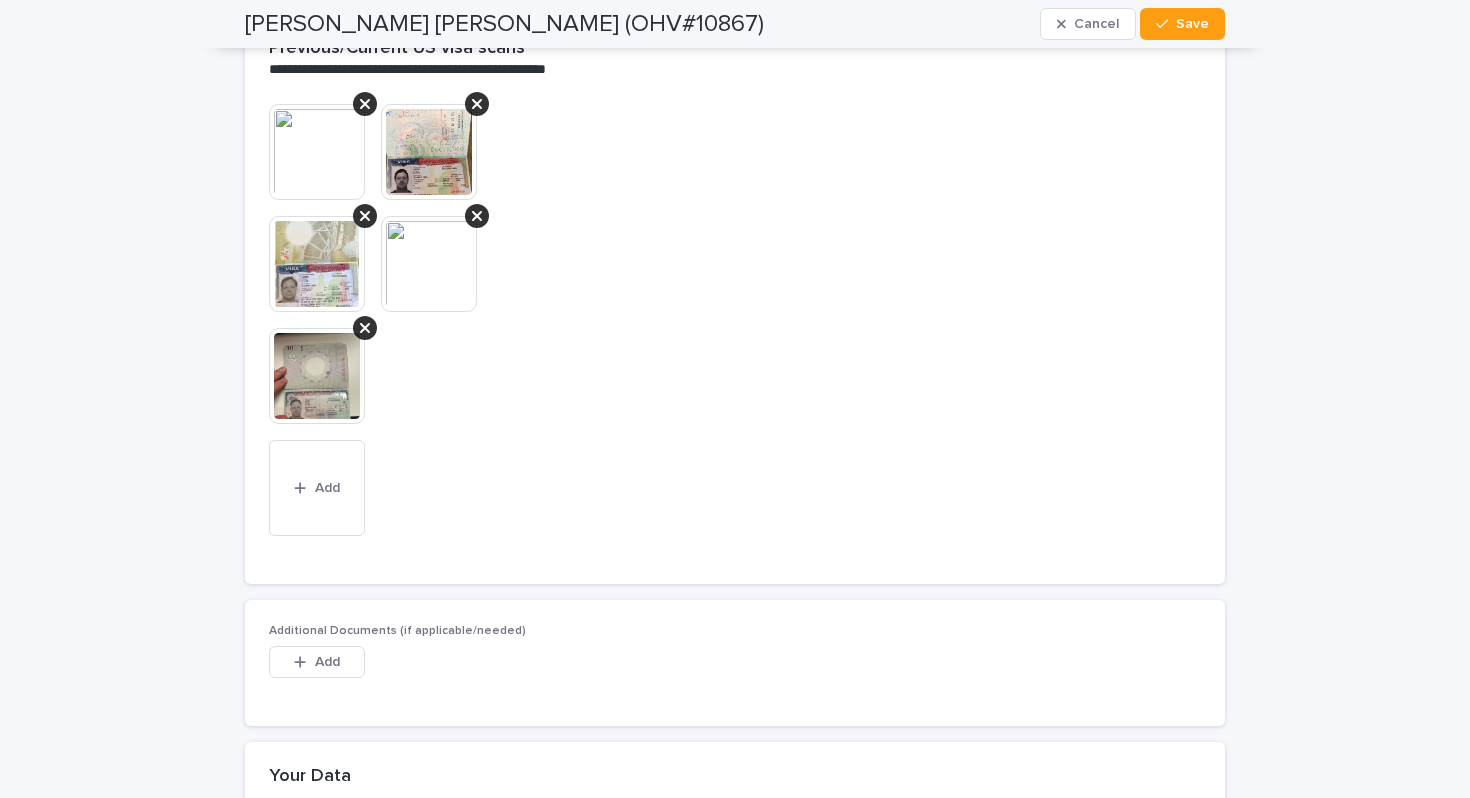 click at bounding box center [317, 376] 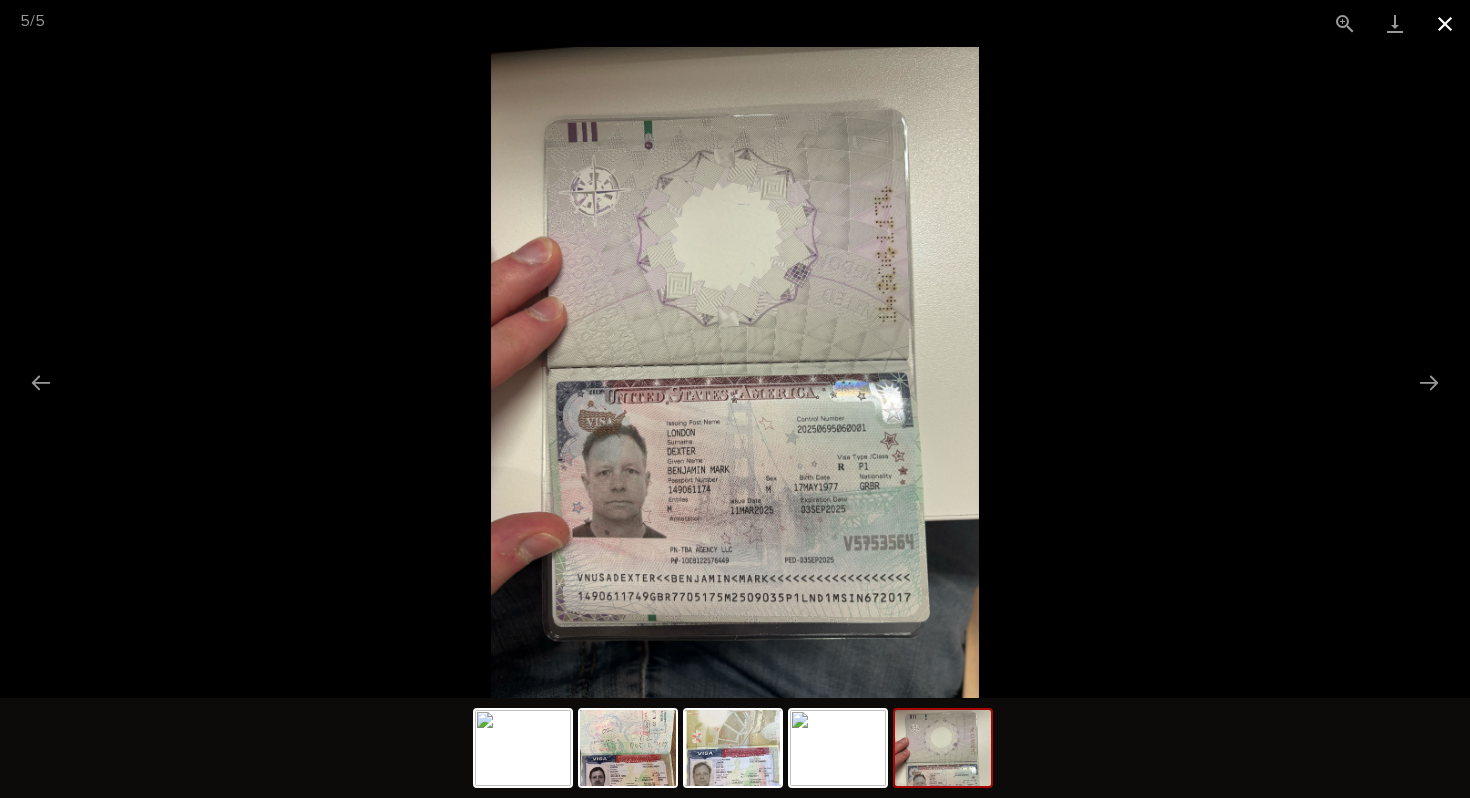 click at bounding box center (1445, 23) 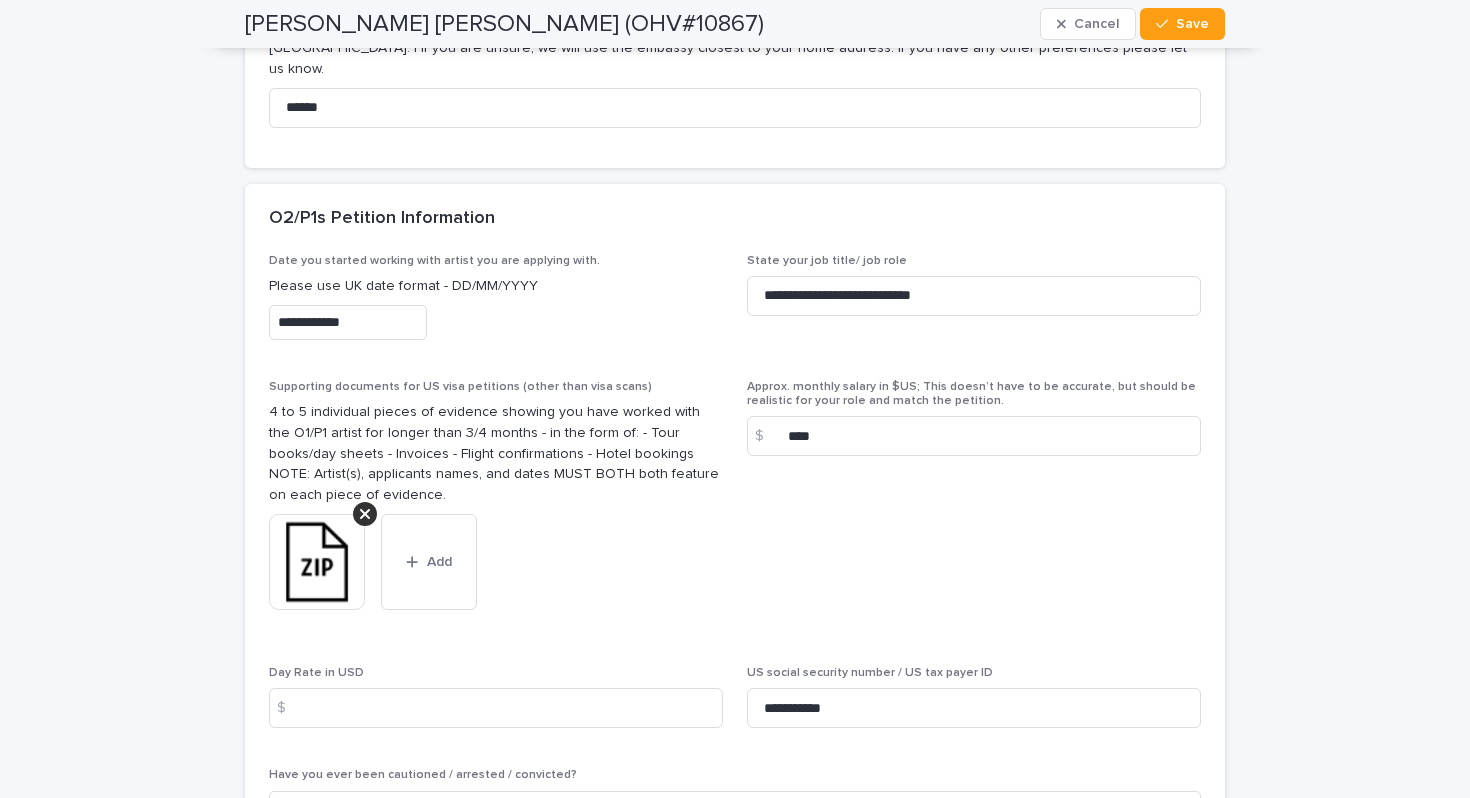 scroll, scrollTop: 4092, scrollLeft: 0, axis: vertical 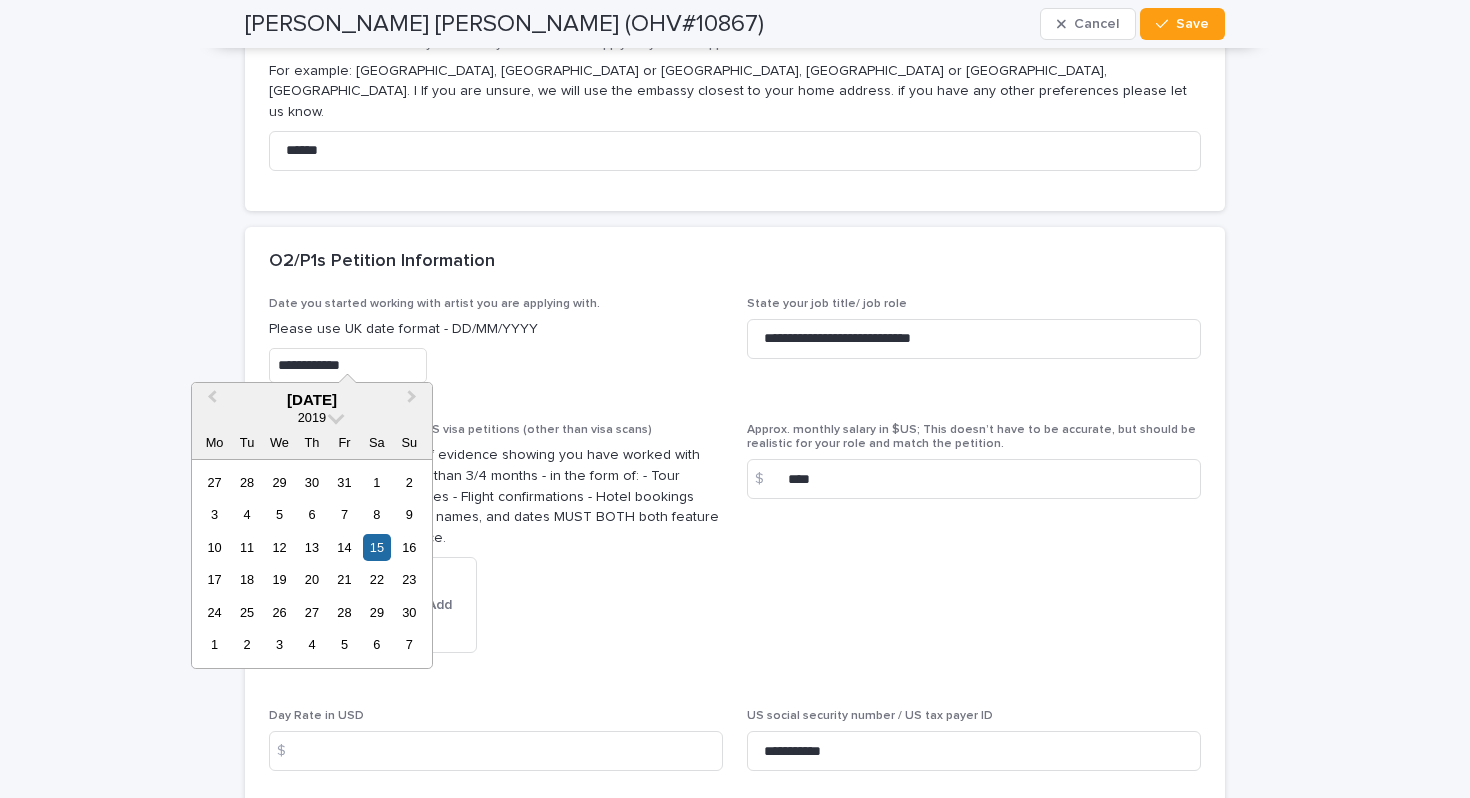 click on "**********" at bounding box center [348, 365] 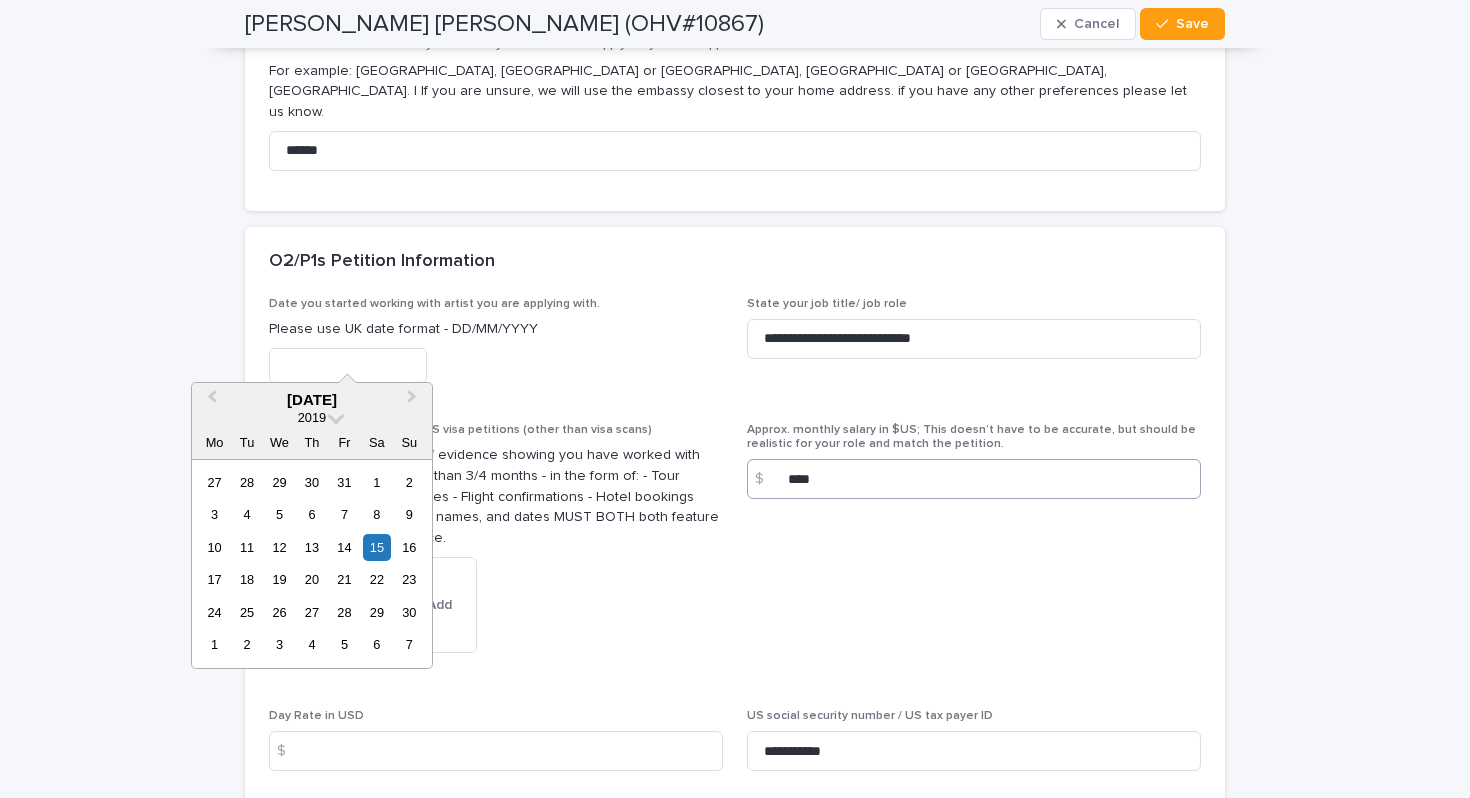 type 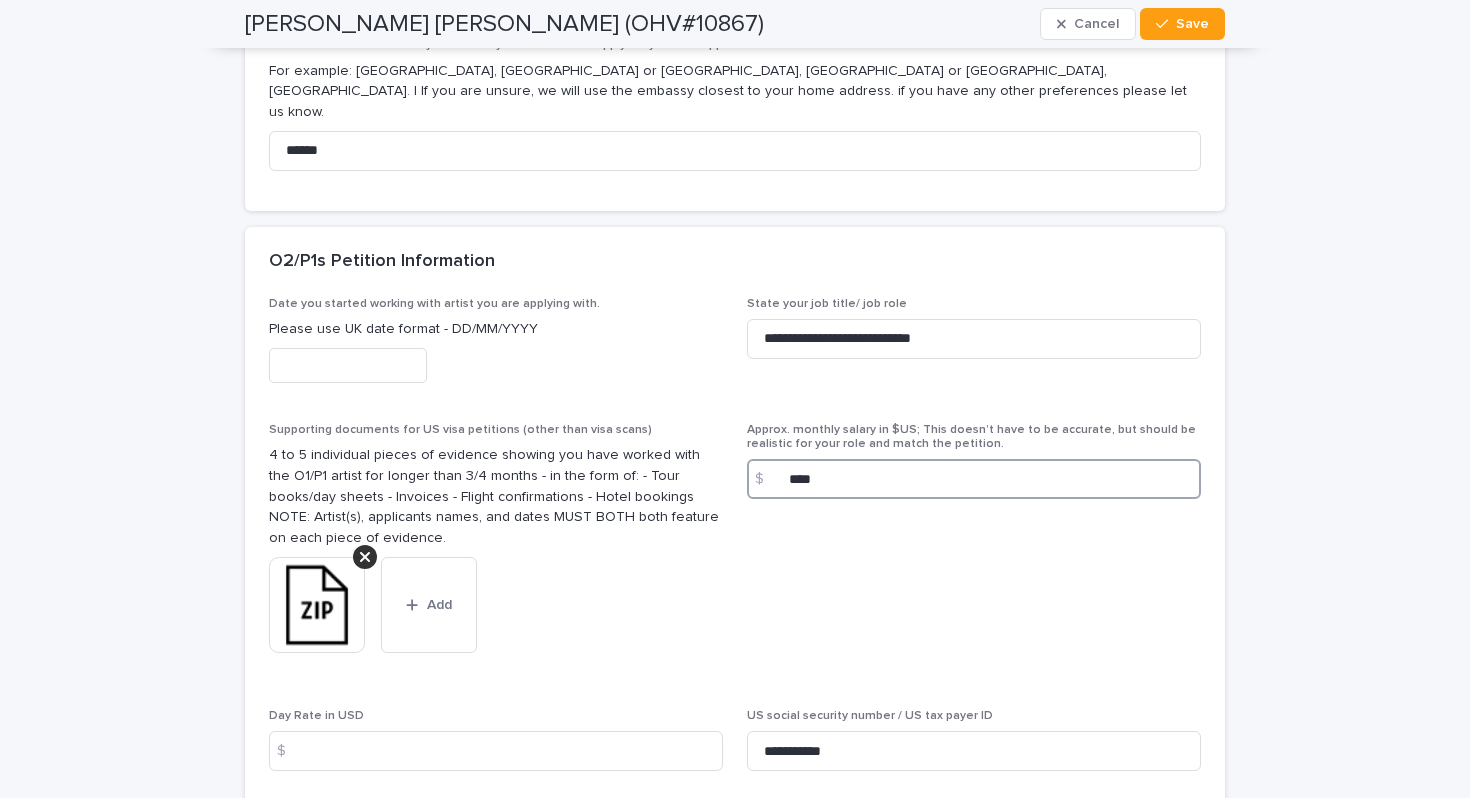 drag, startPoint x: 833, startPoint y: 458, endPoint x: 792, endPoint y: 459, distance: 41.01219 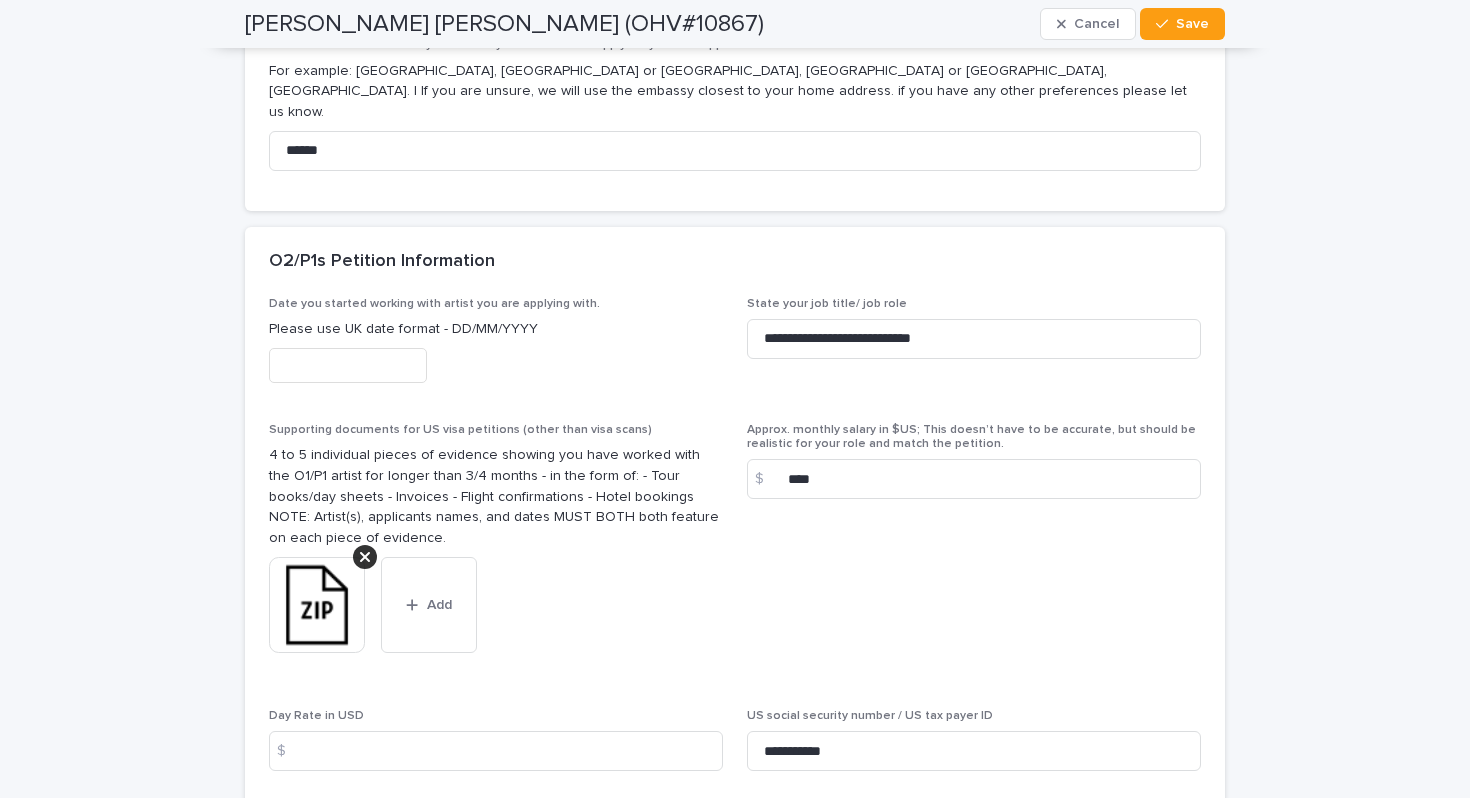 click on "Approx. monthly salary in $US; This doesn’t have to be accurate, but should be realistic for your role and match the petition. $ ****" at bounding box center (974, 554) 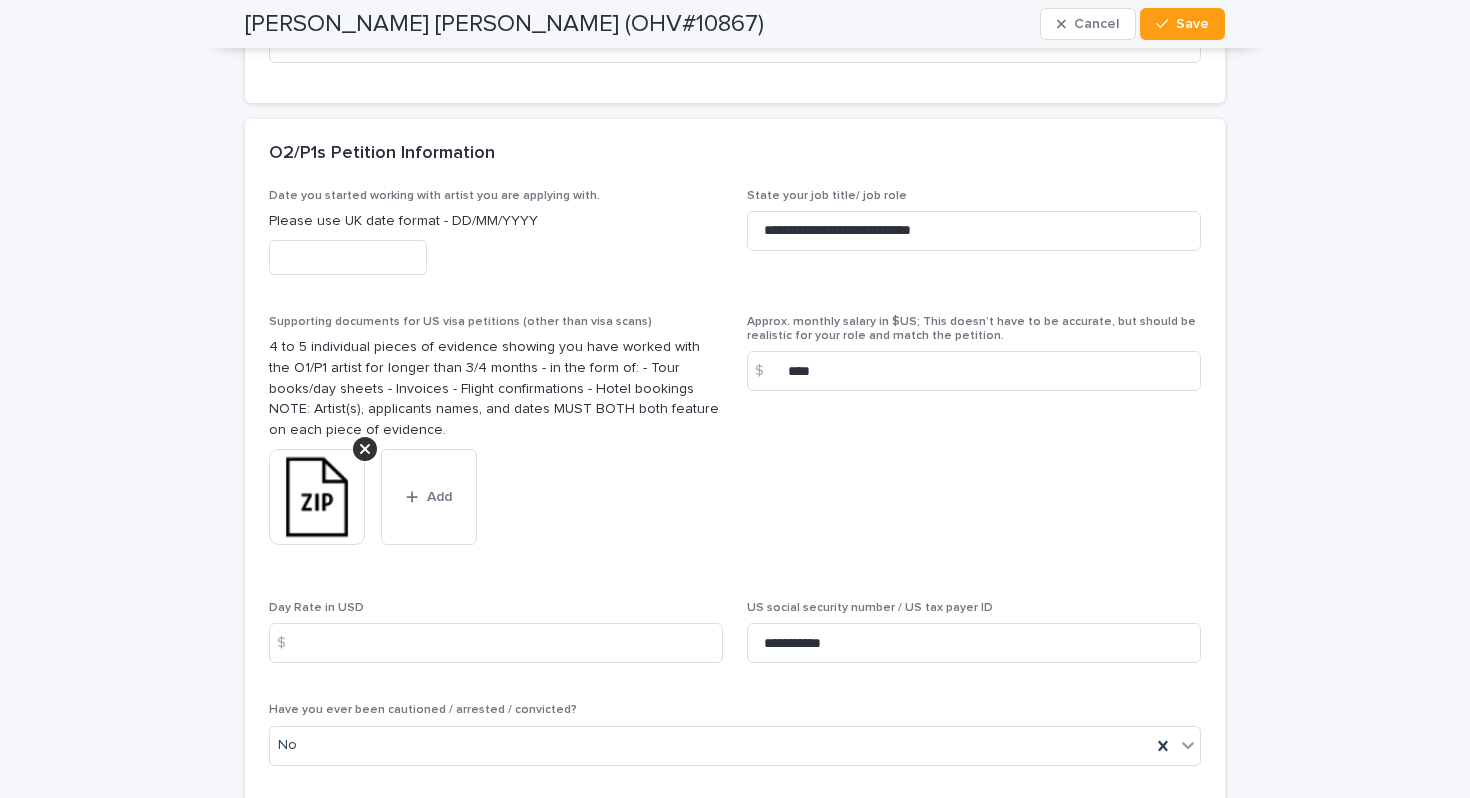 scroll, scrollTop: 4229, scrollLeft: 0, axis: vertical 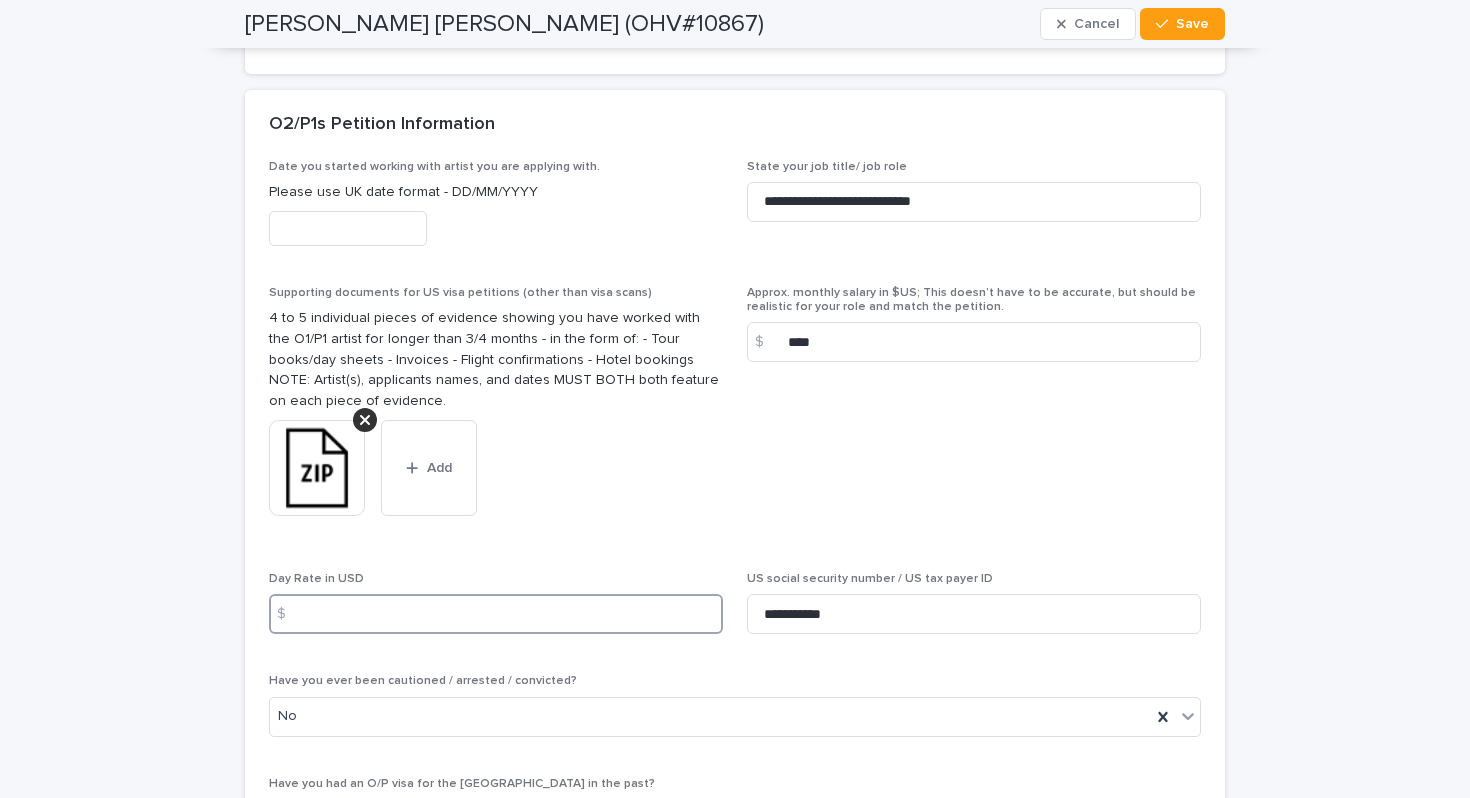 click at bounding box center [496, 614] 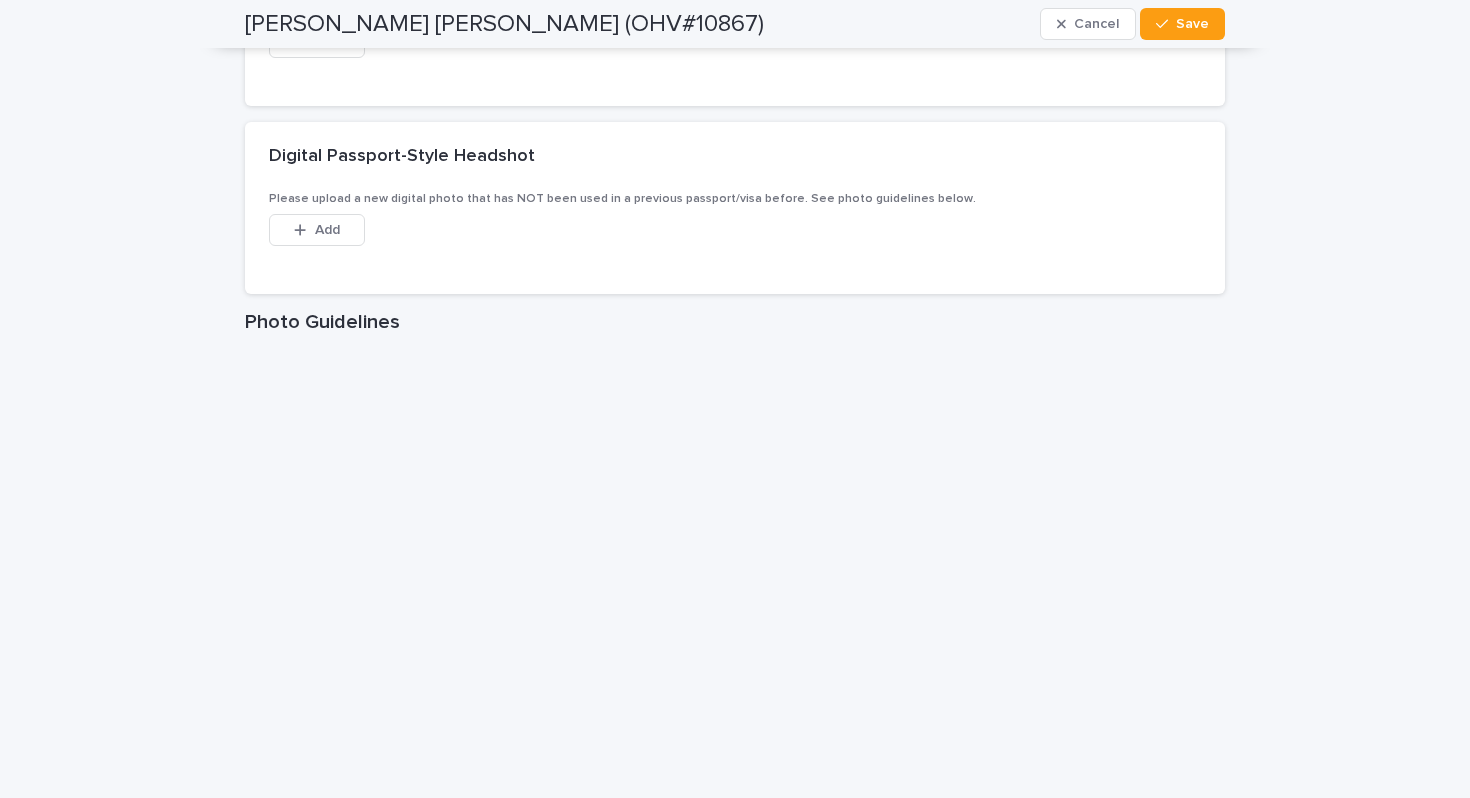 scroll, scrollTop: 3087, scrollLeft: 0, axis: vertical 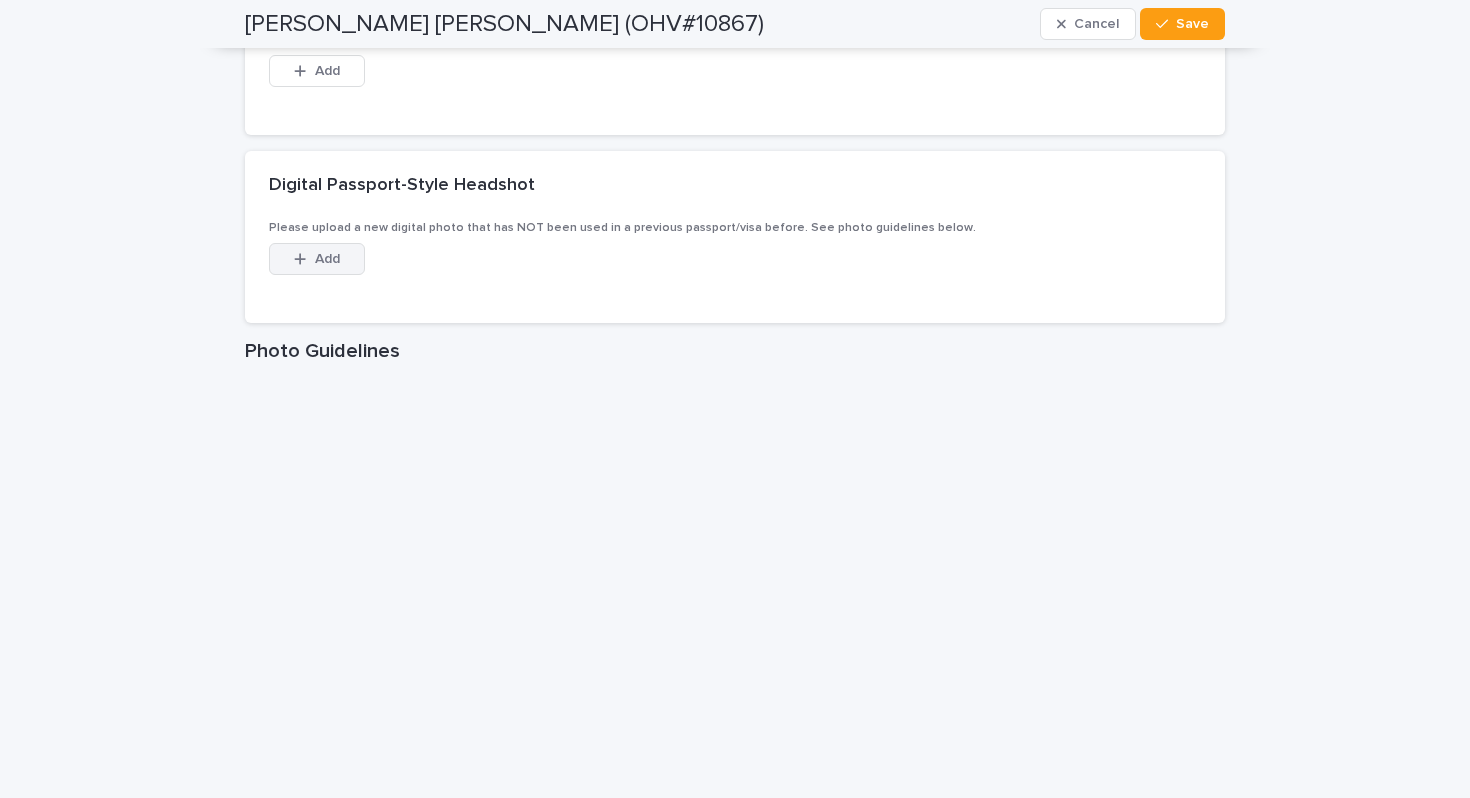 click on "Add" at bounding box center [327, 259] 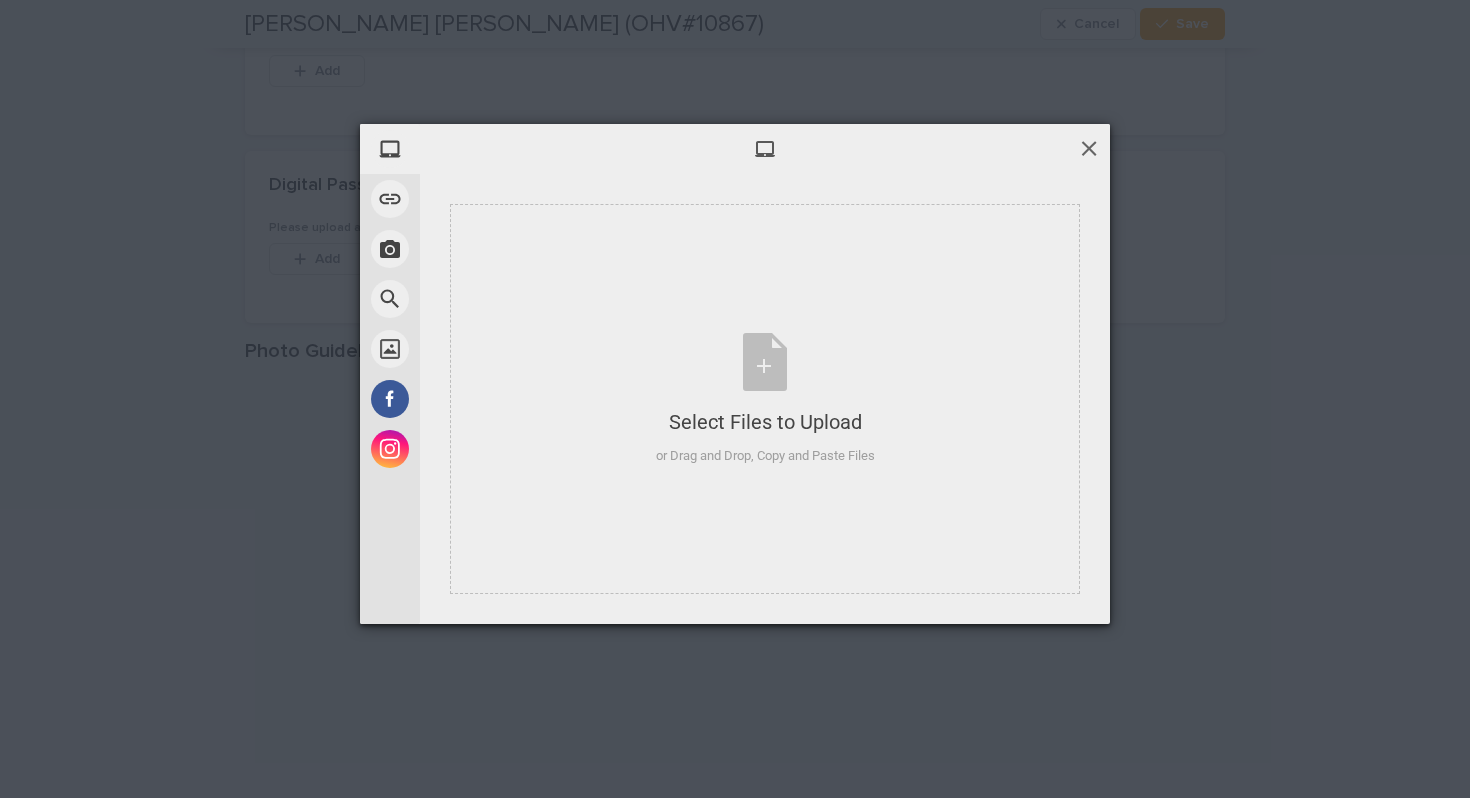 click at bounding box center (1089, 148) 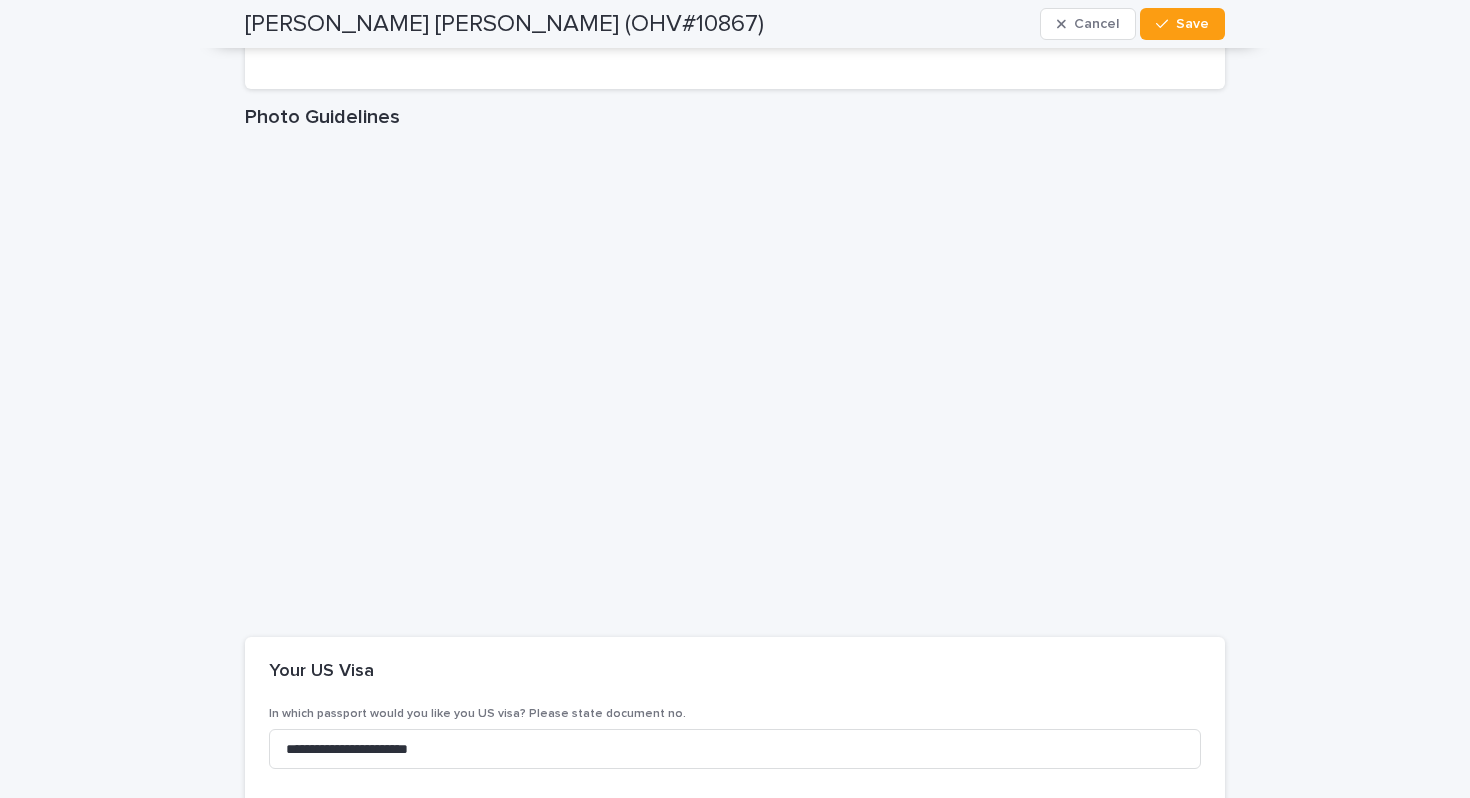 scroll, scrollTop: 3021, scrollLeft: 0, axis: vertical 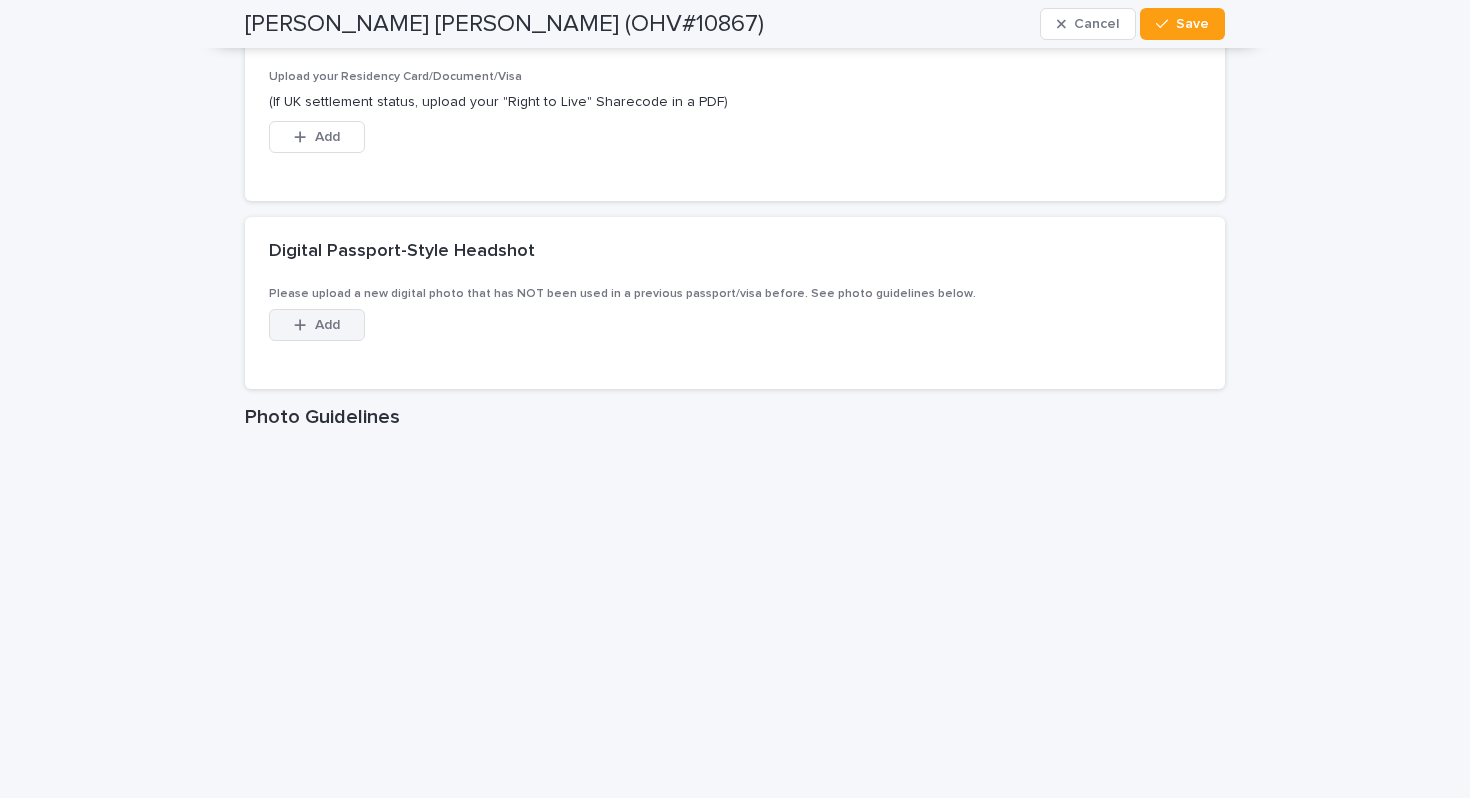 click on "Add" at bounding box center (327, 325) 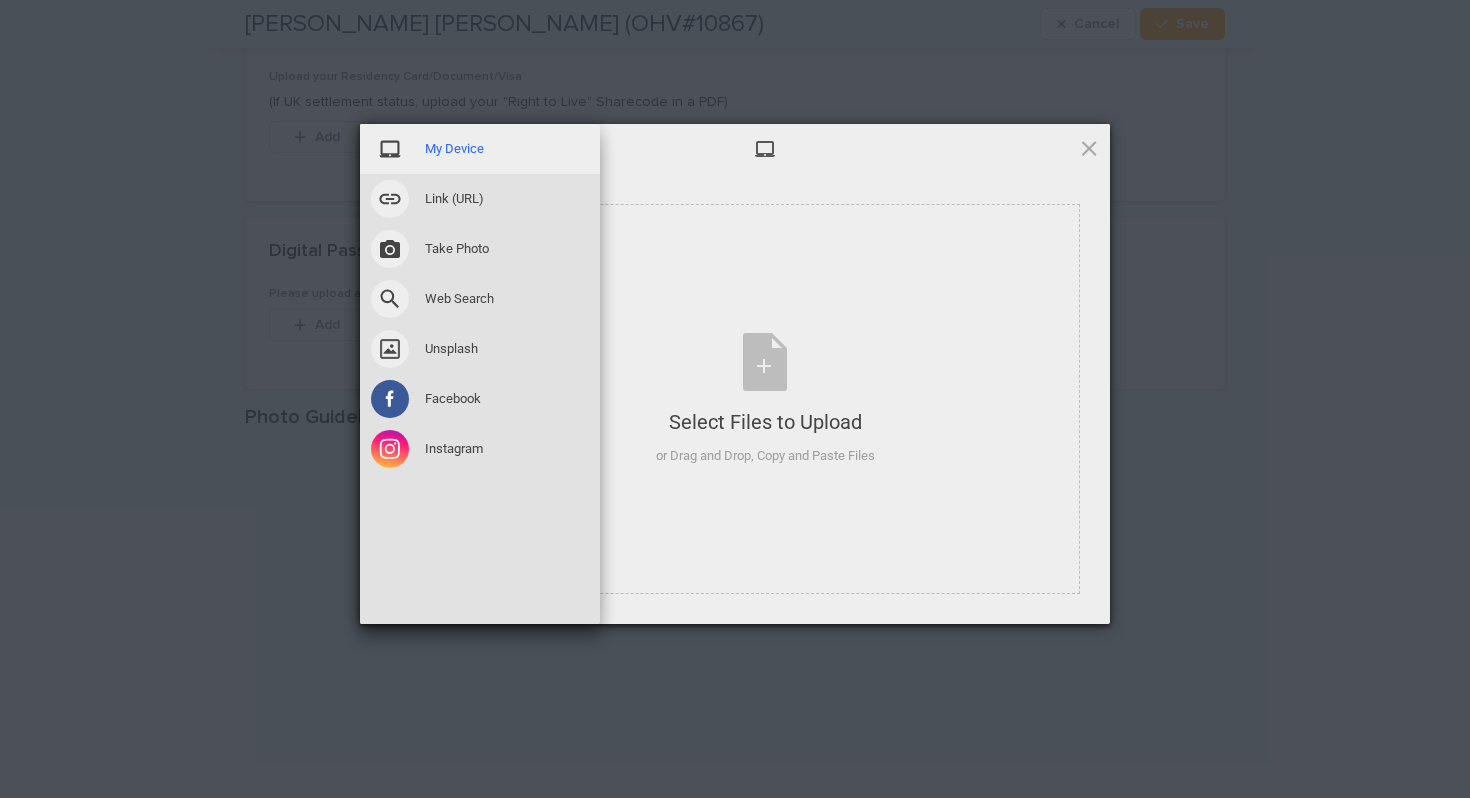 click on "My Device" at bounding box center (454, 149) 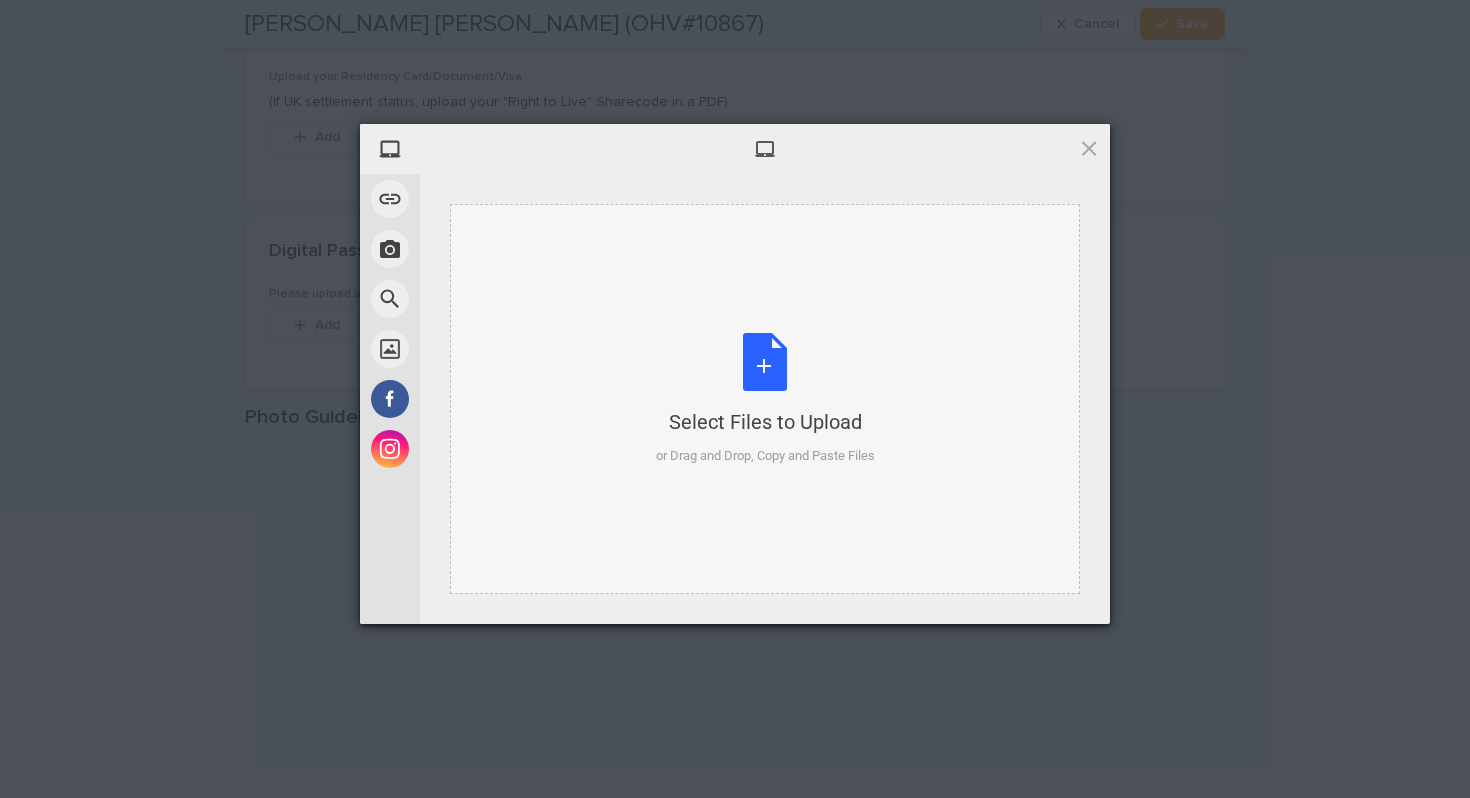 click on "Select Files to Upload
or Drag and Drop, Copy and Paste Files" at bounding box center [765, 399] 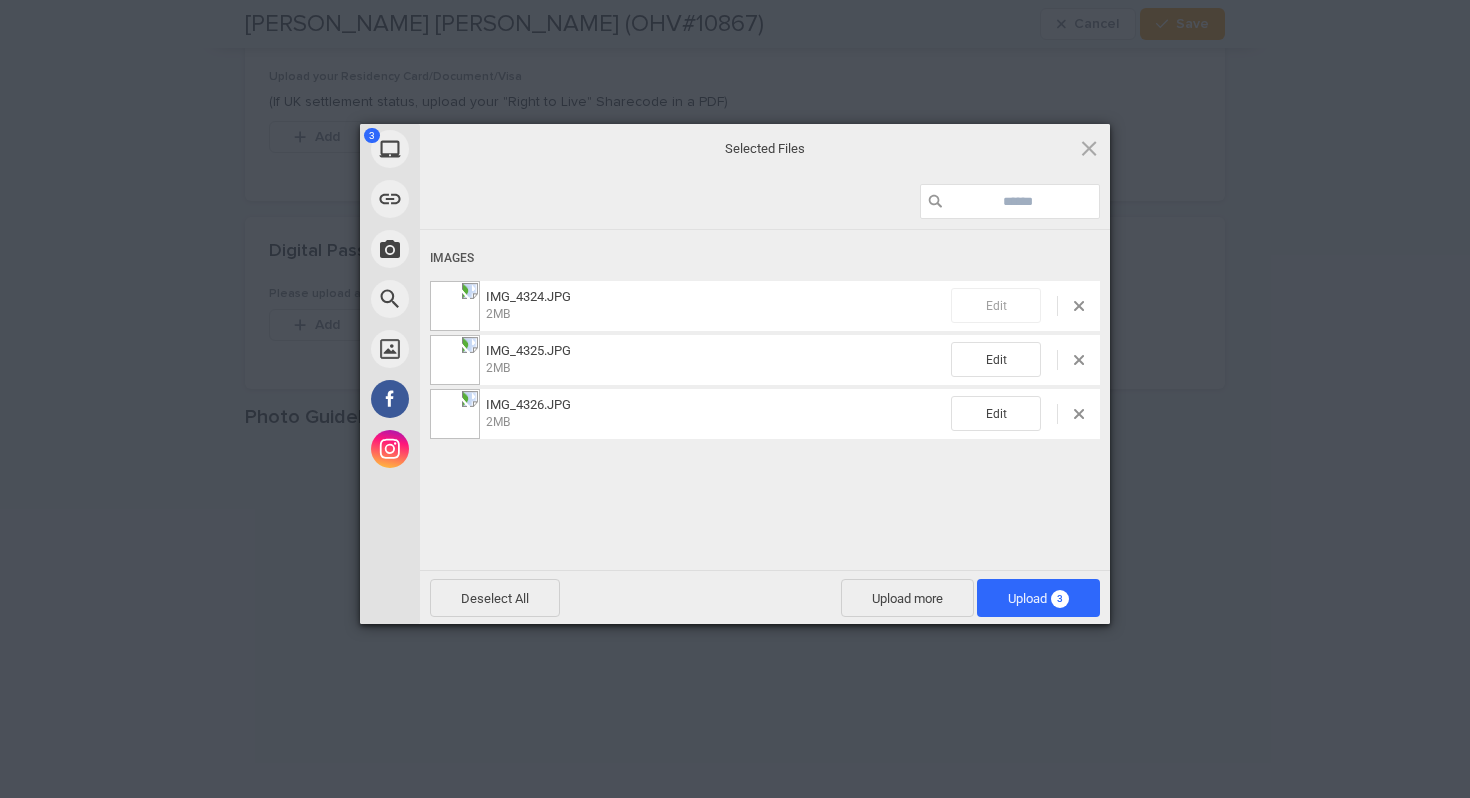 click on "Edit" at bounding box center (996, 305) 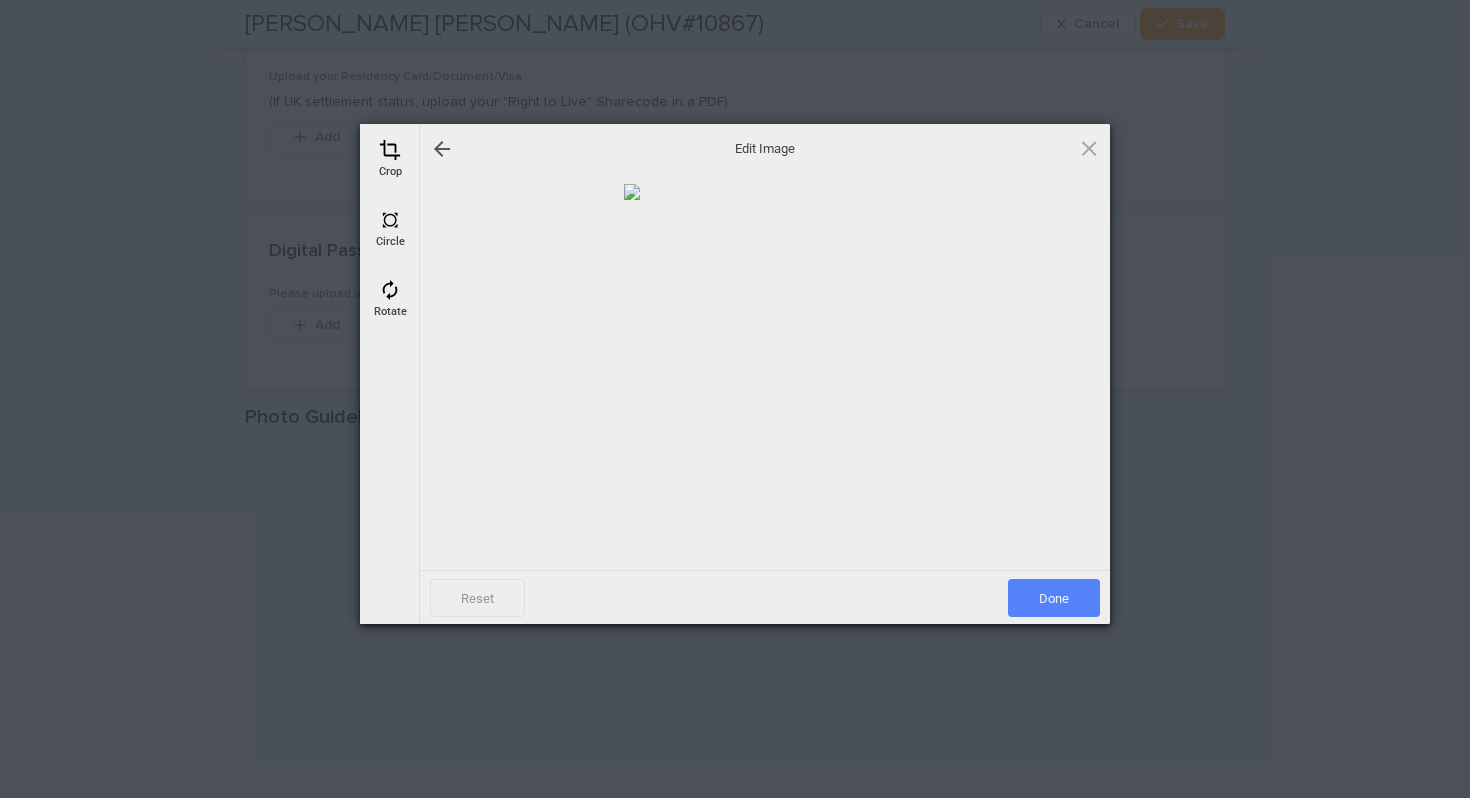 click on "Done" at bounding box center [1054, 598] 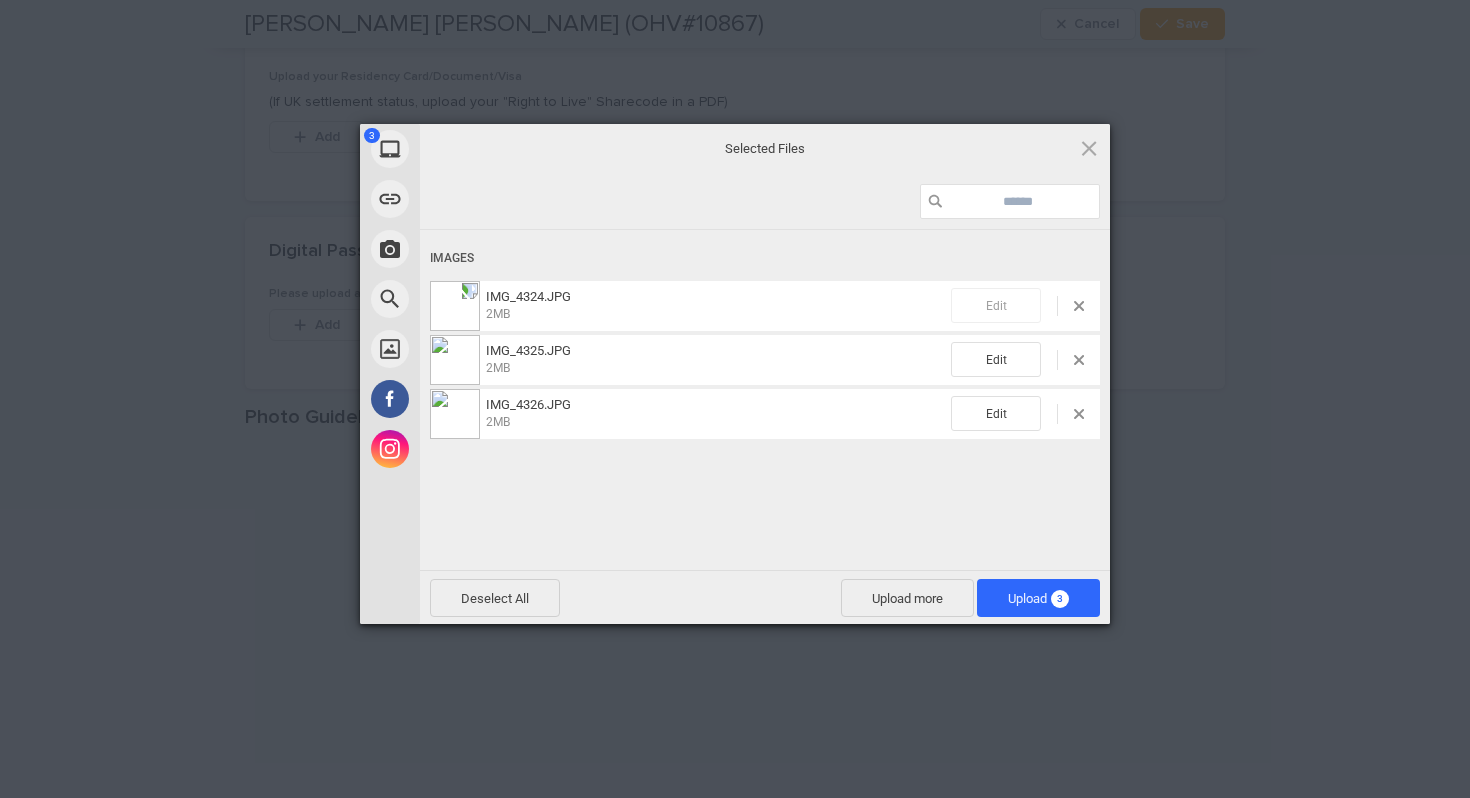 click on "Edit" at bounding box center (996, 305) 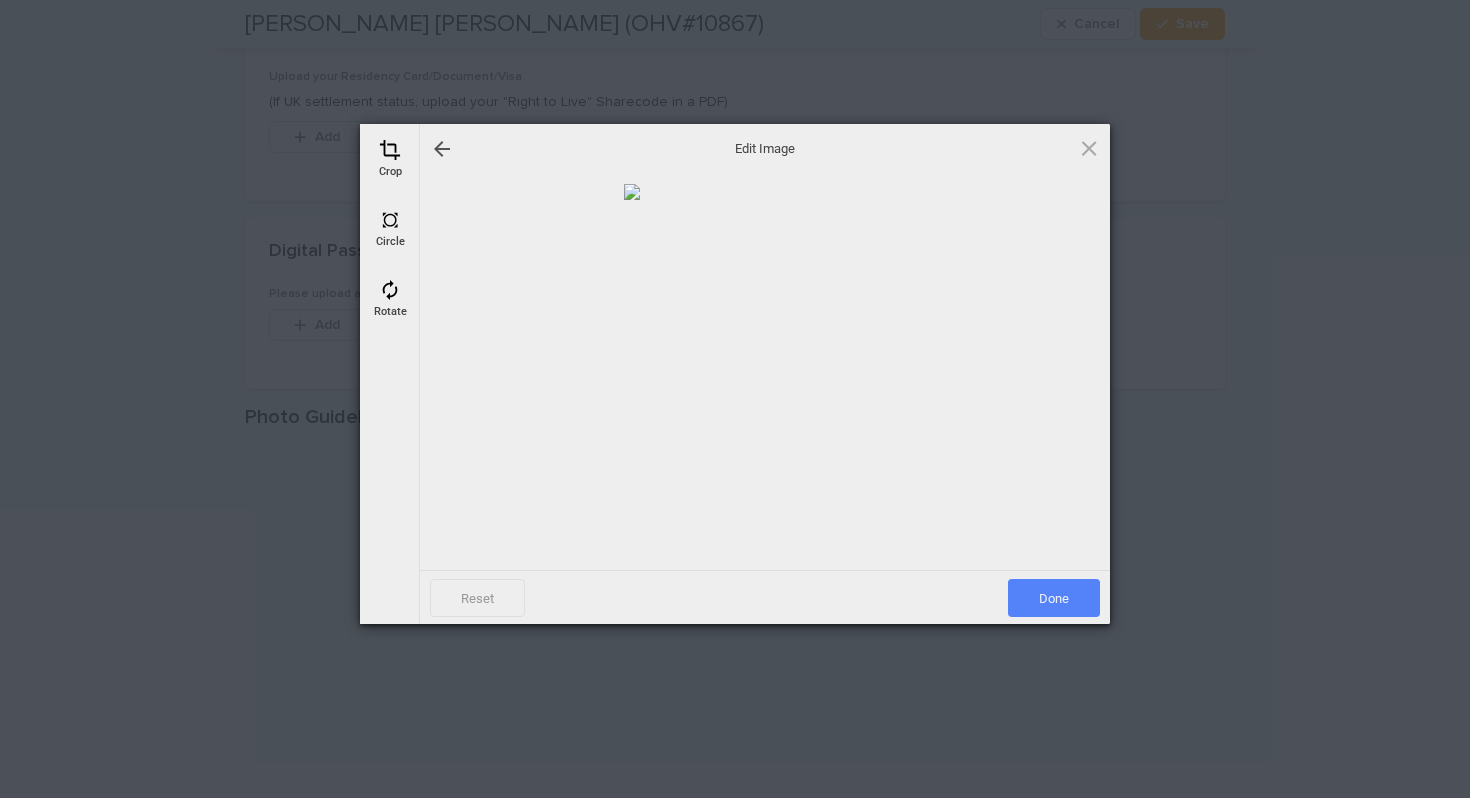 click on "Done" at bounding box center (1054, 598) 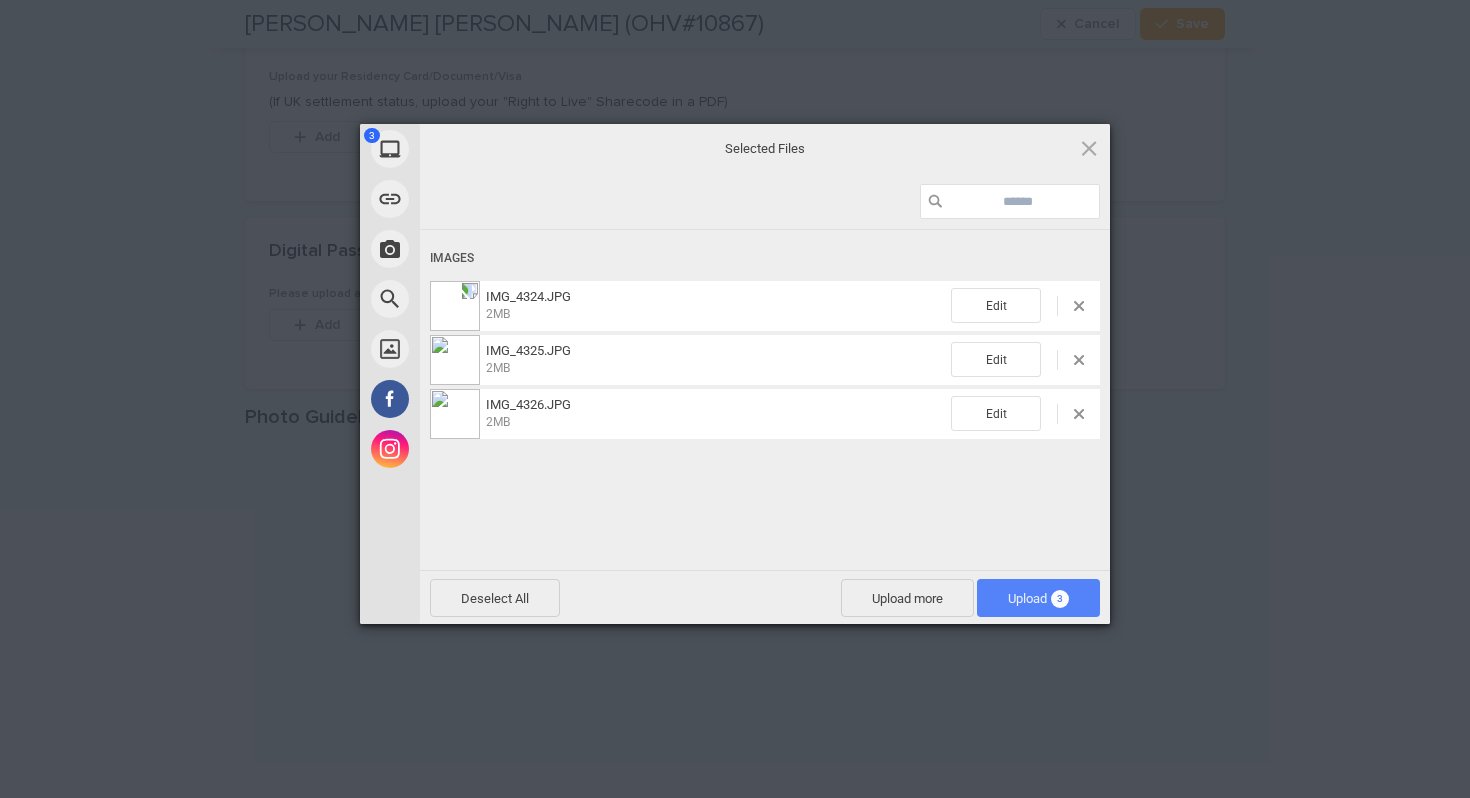 click on "Upload
3" at bounding box center (1038, 598) 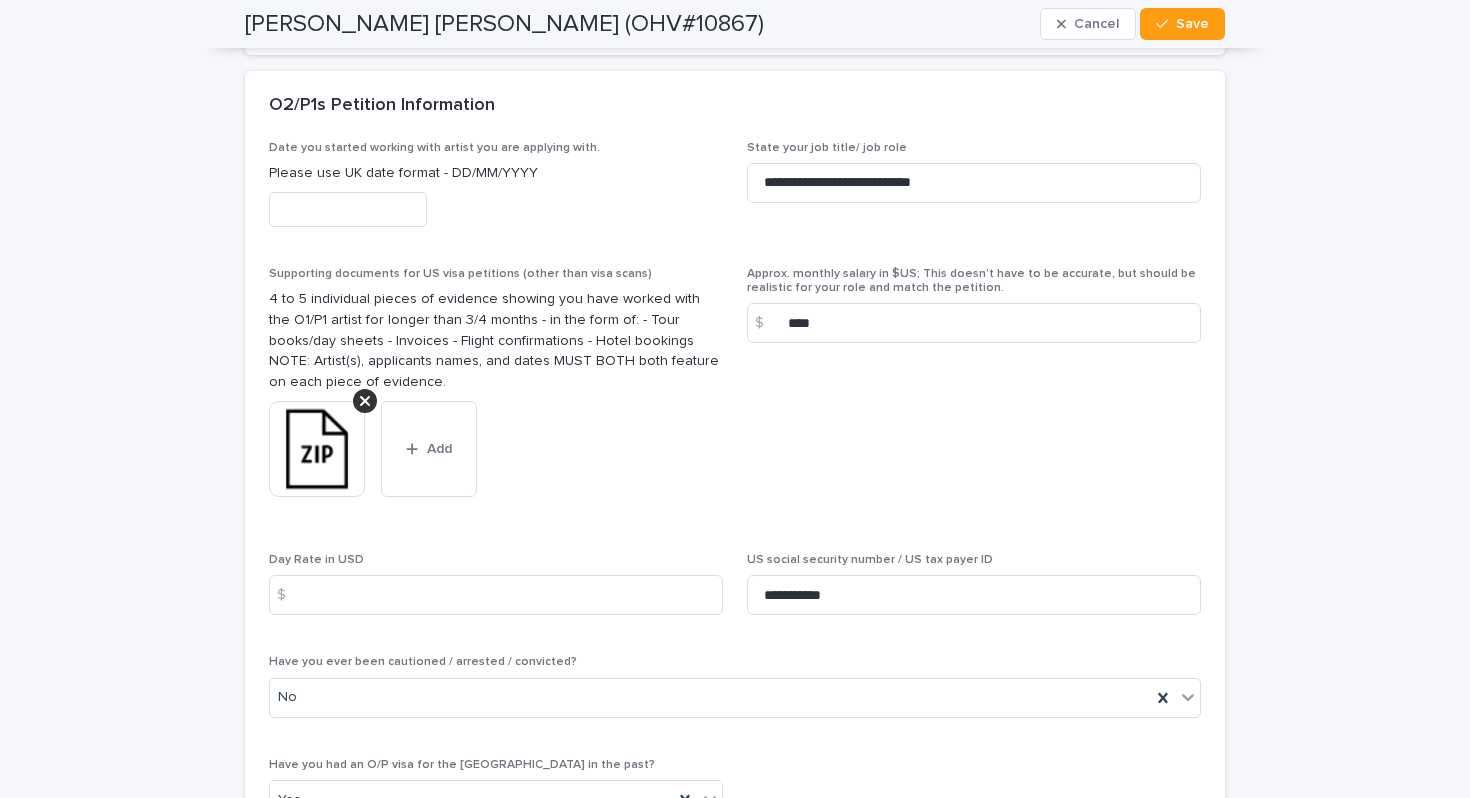 scroll, scrollTop: 4333, scrollLeft: 0, axis: vertical 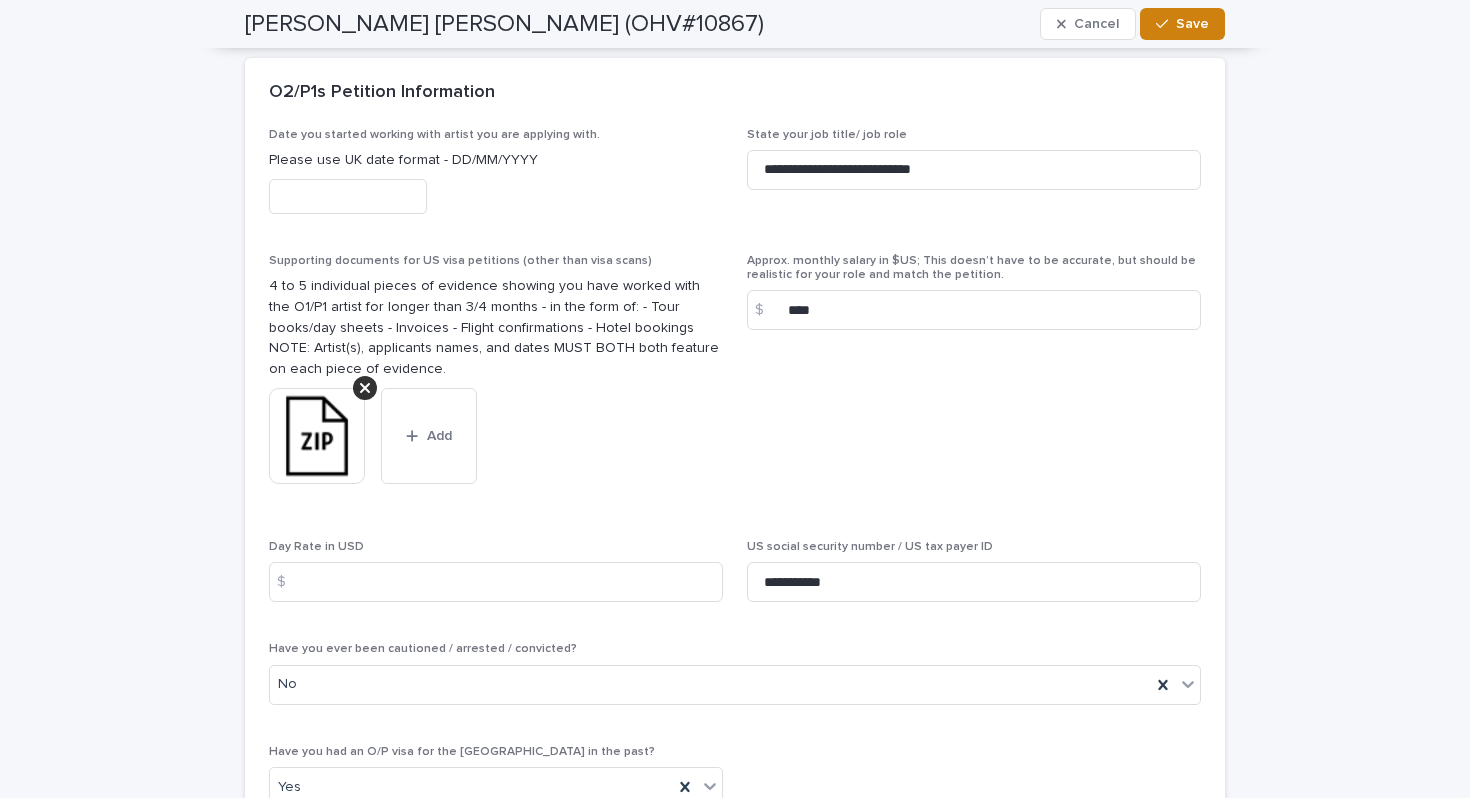 click on "Save" at bounding box center (1192, 24) 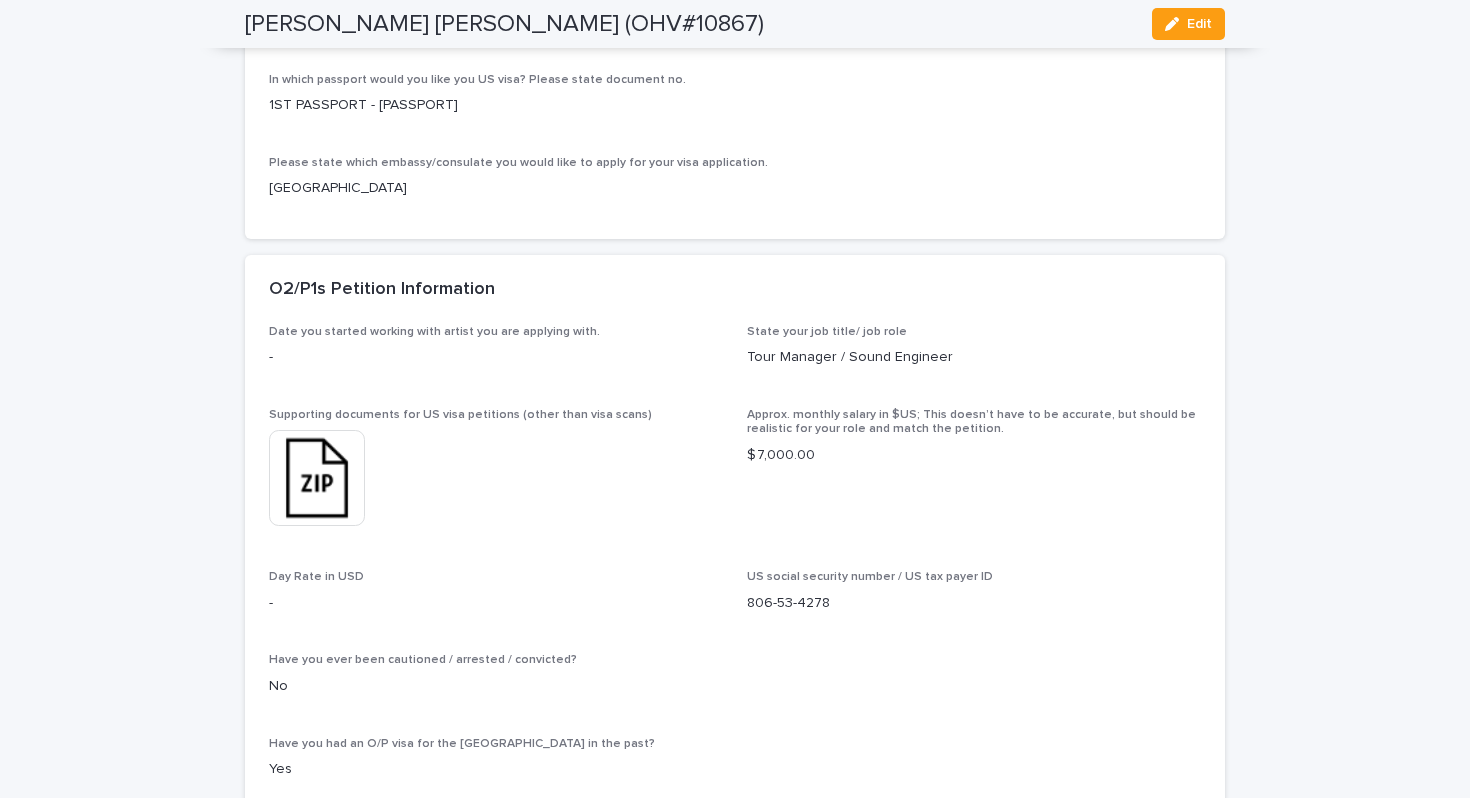scroll, scrollTop: 4539, scrollLeft: 0, axis: vertical 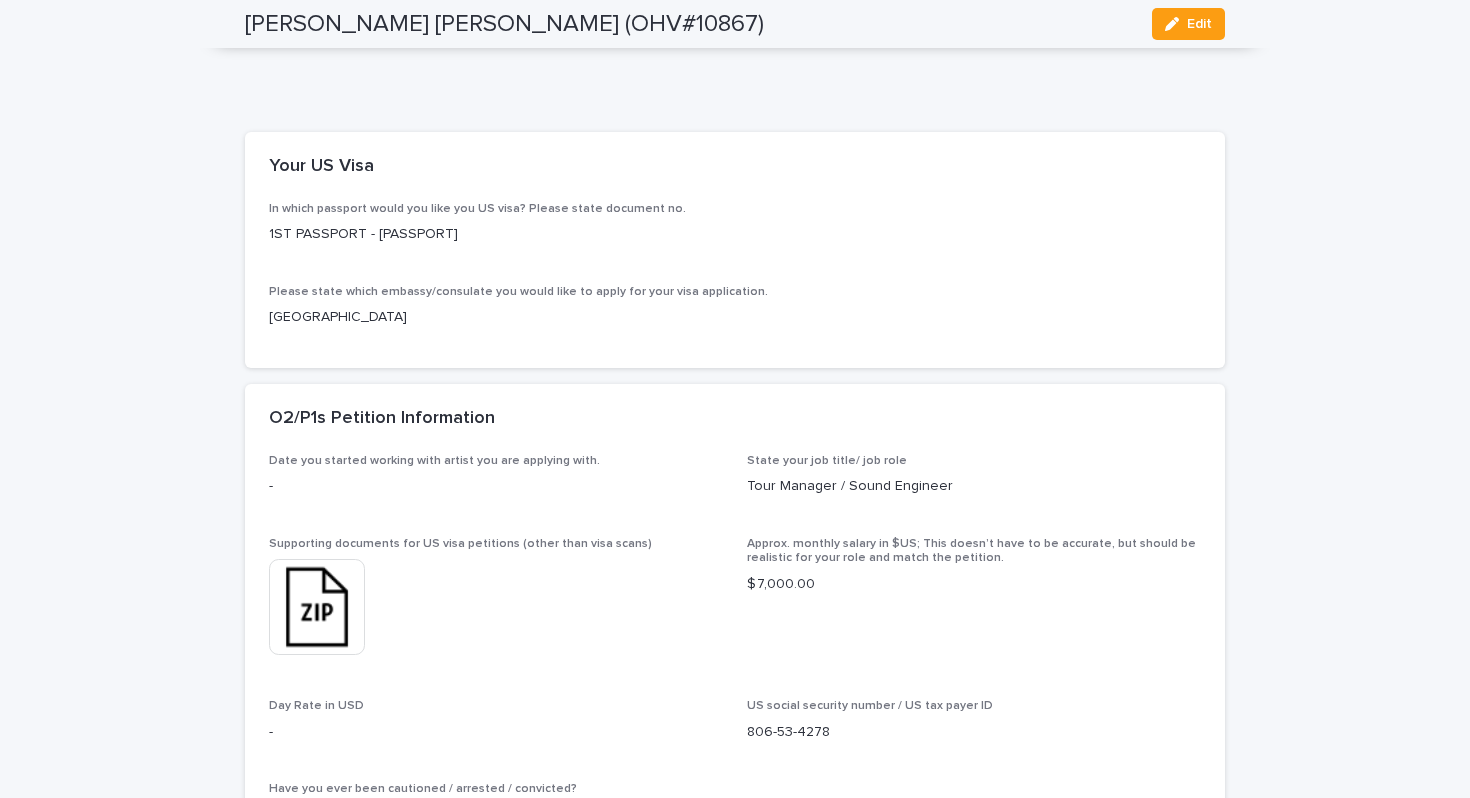 click at bounding box center (317, 607) 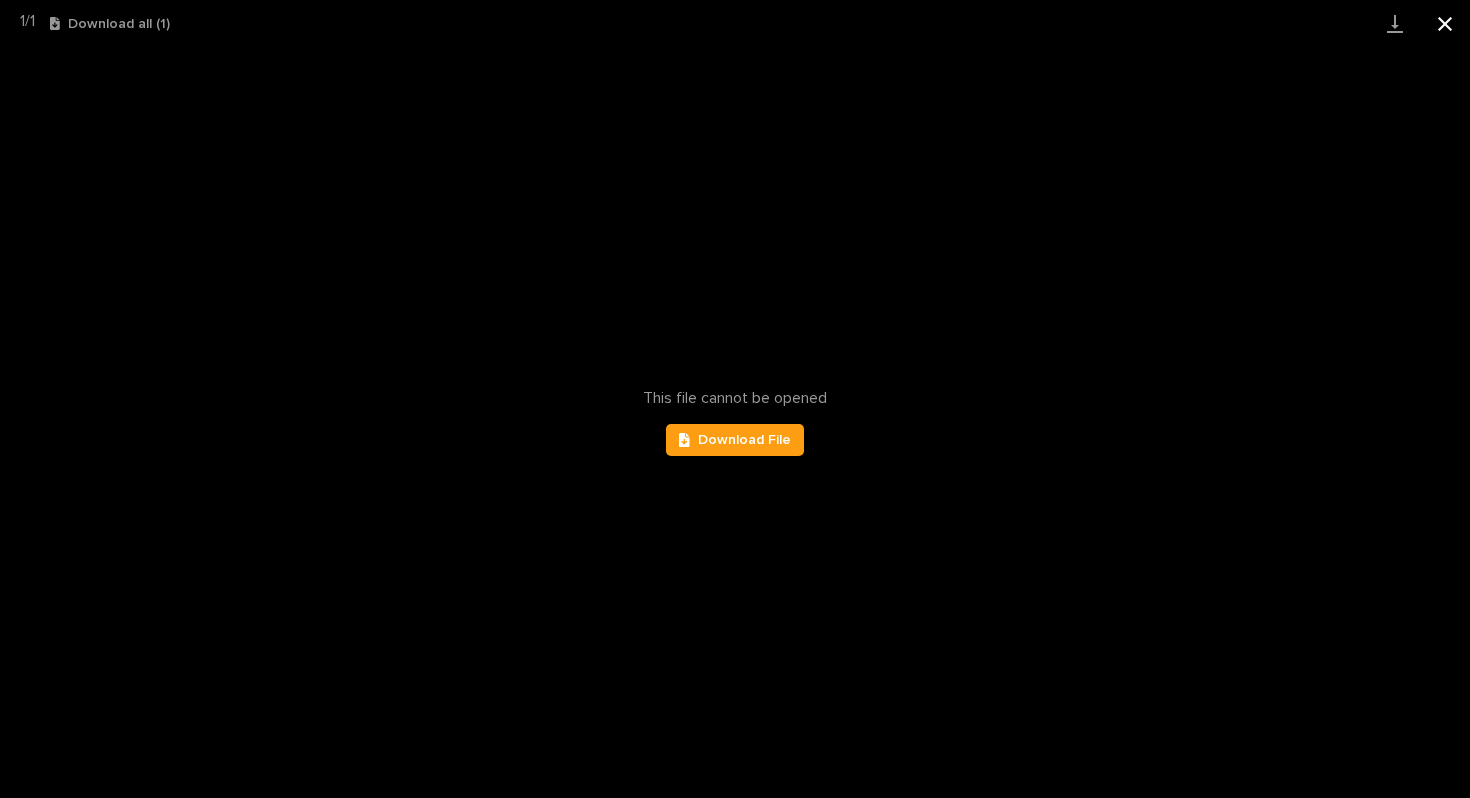 click at bounding box center (1445, 23) 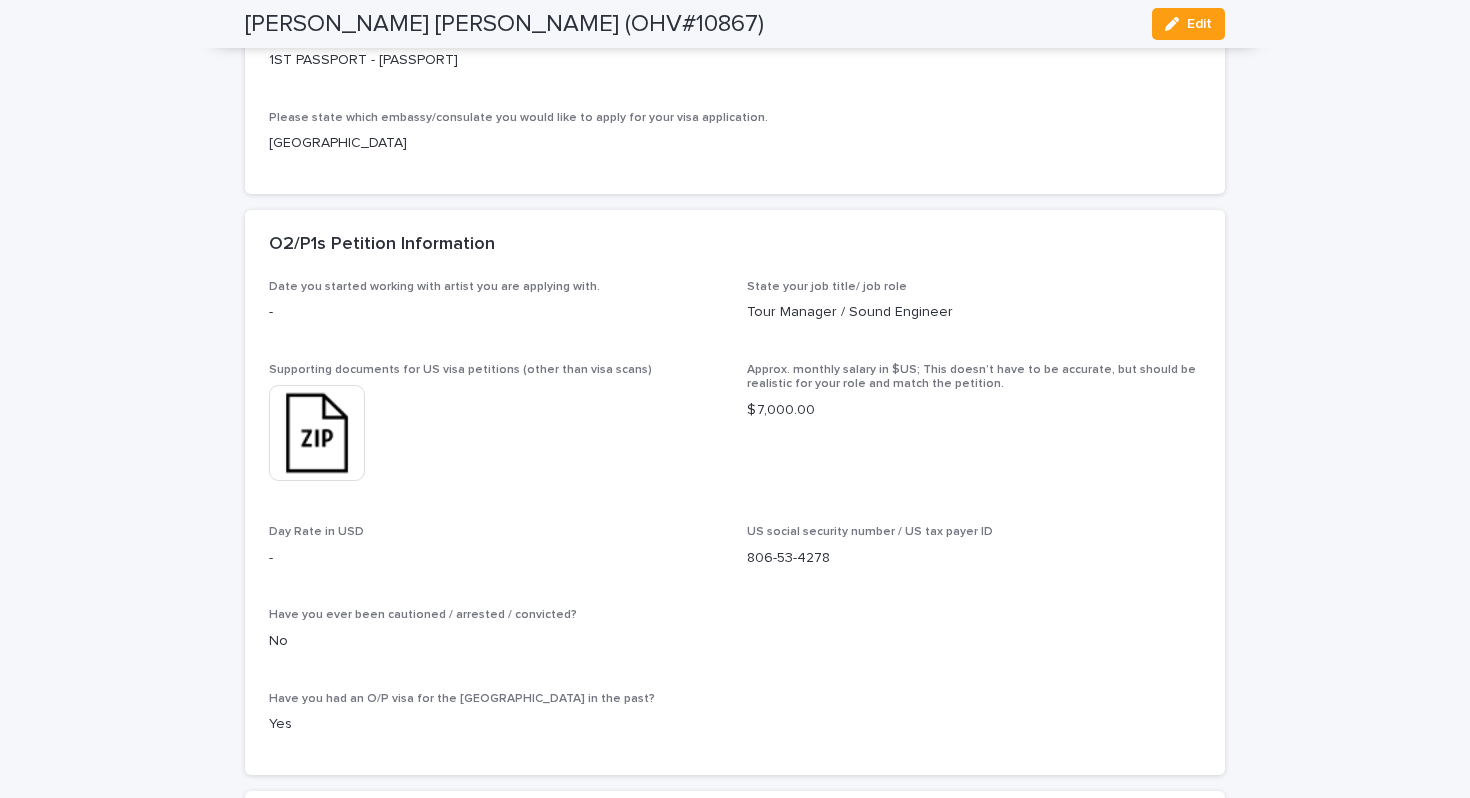 scroll, scrollTop: 4754, scrollLeft: 0, axis: vertical 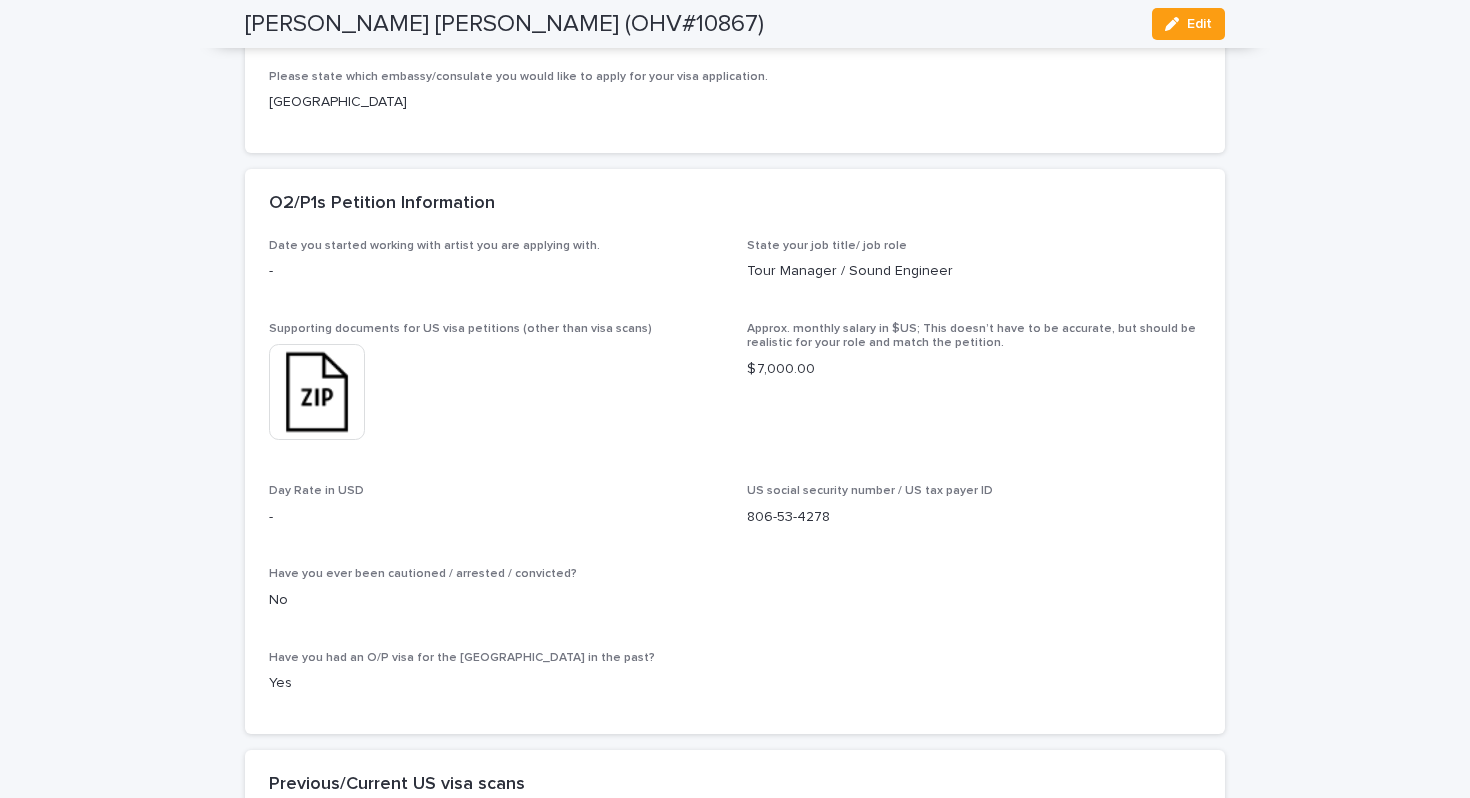 click on "-" at bounding box center (496, 271) 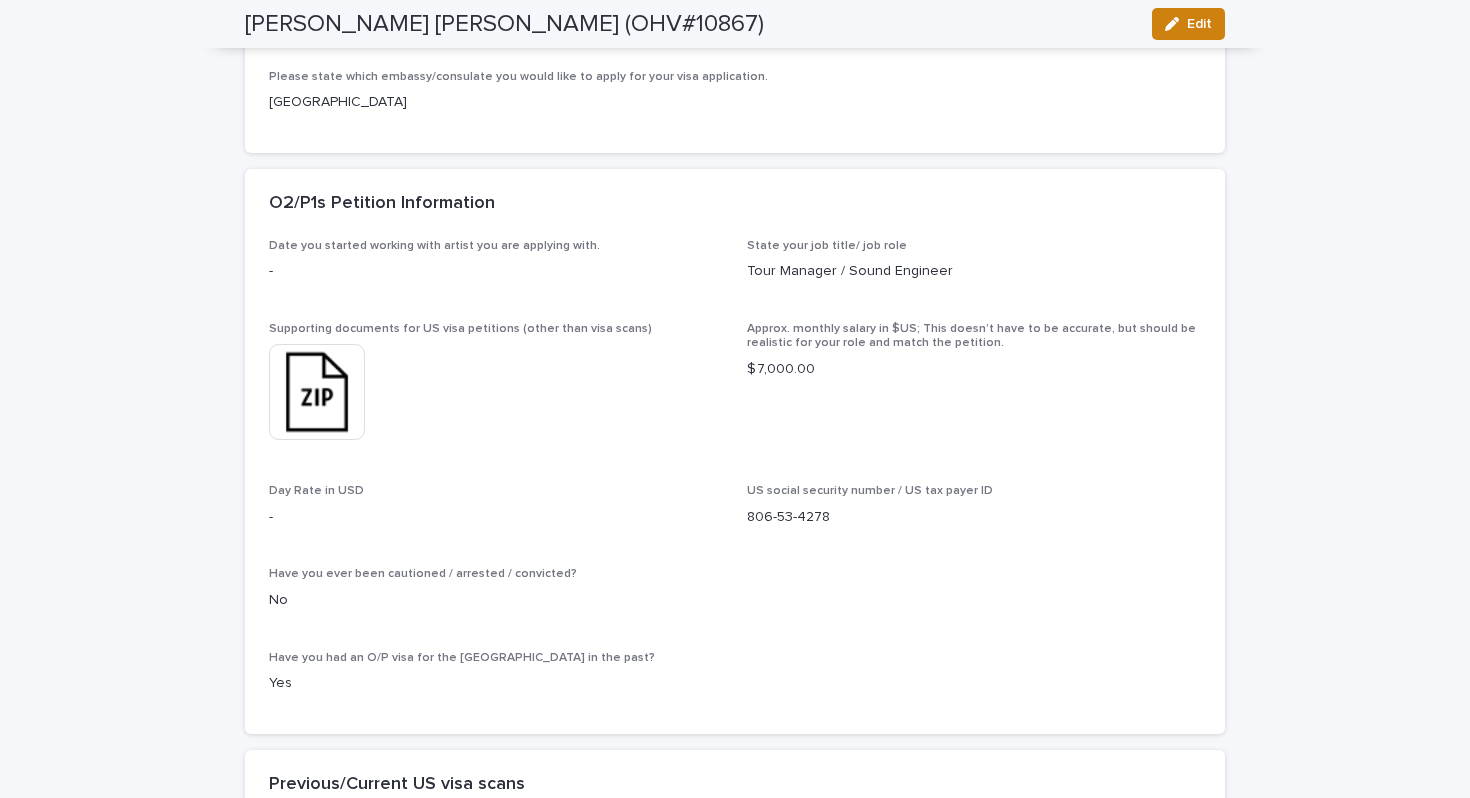 click on "Edit" at bounding box center [1188, 24] 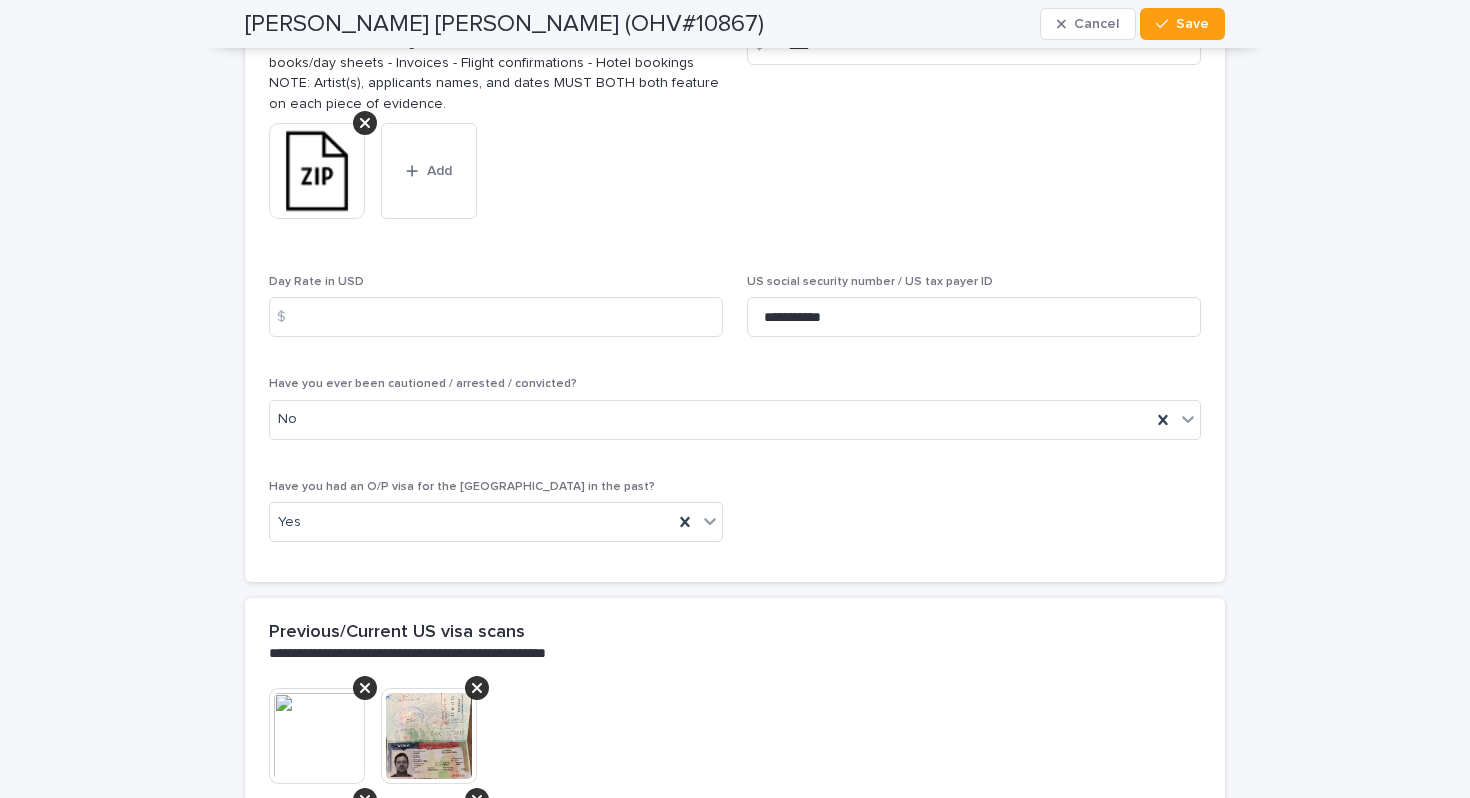 scroll, scrollTop: 4287, scrollLeft: 0, axis: vertical 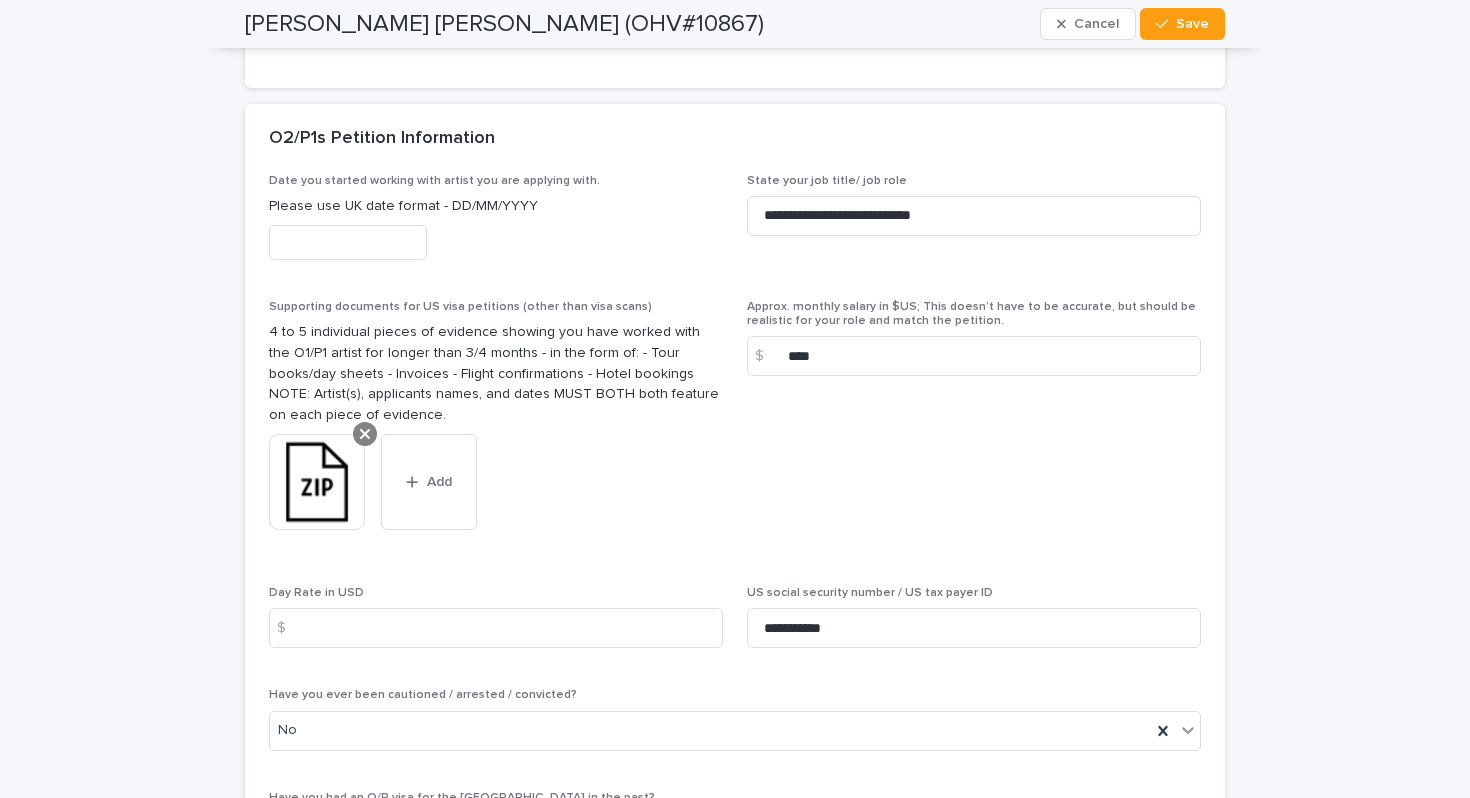 click 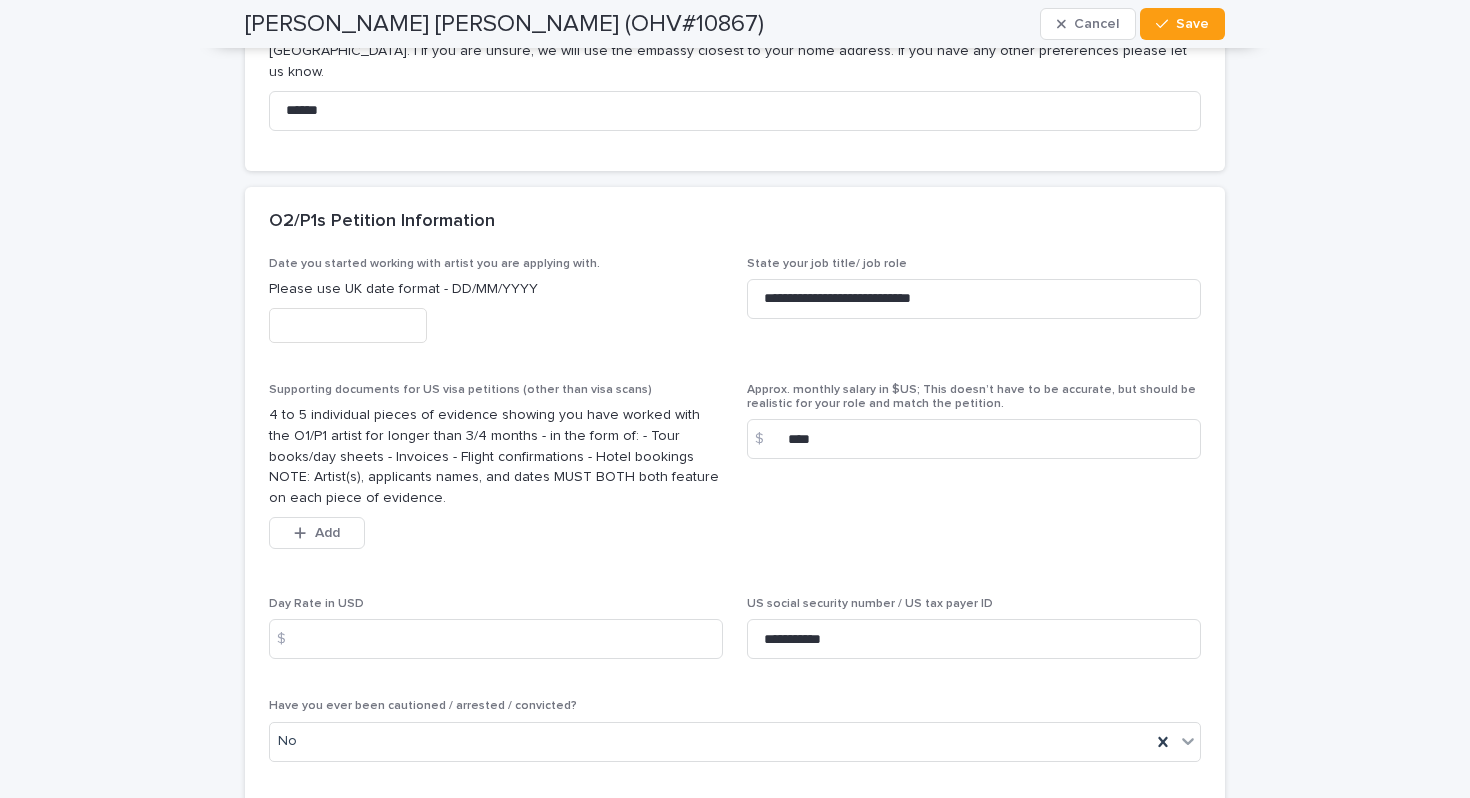 scroll, scrollTop: 4203, scrollLeft: 0, axis: vertical 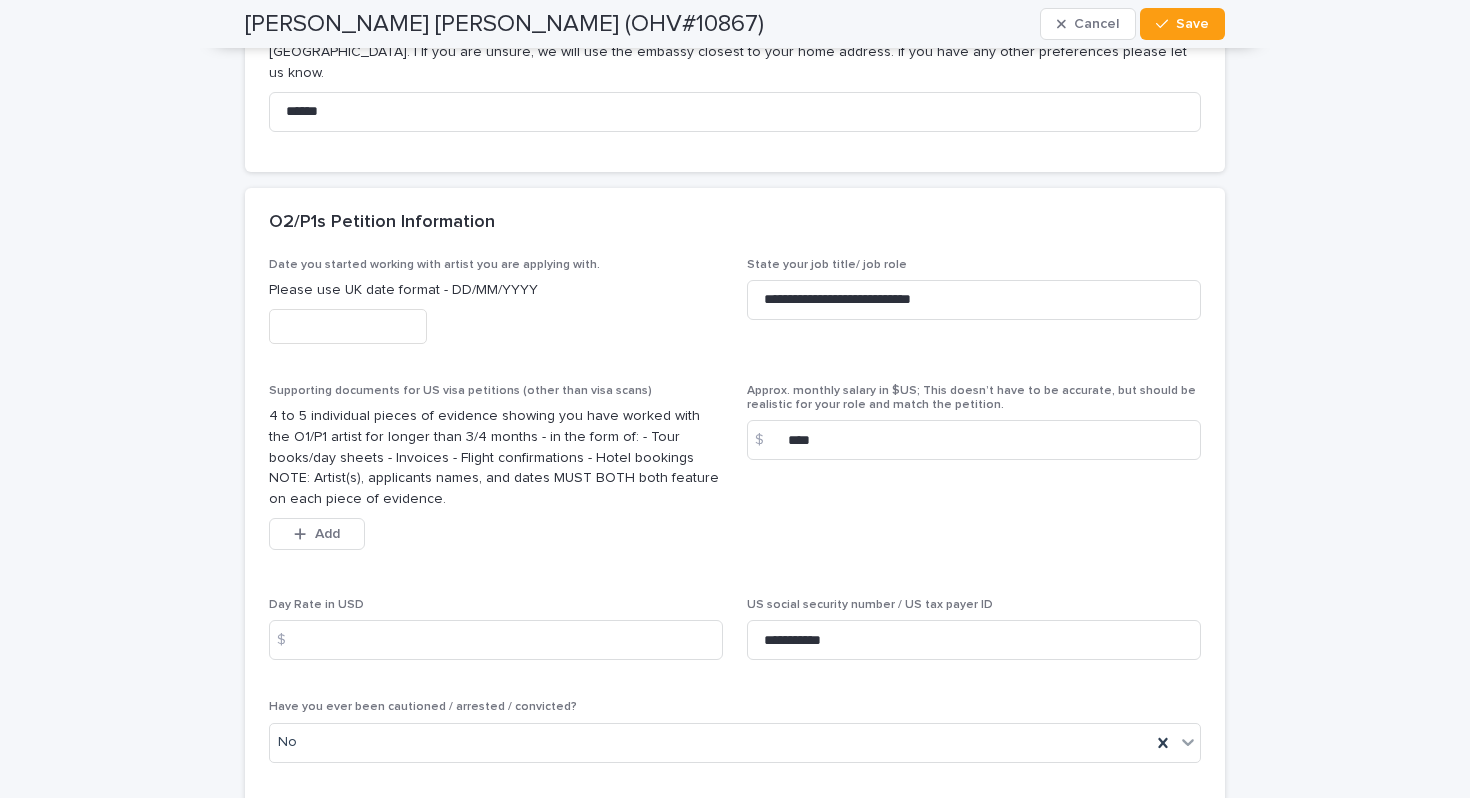 click at bounding box center (348, 326) 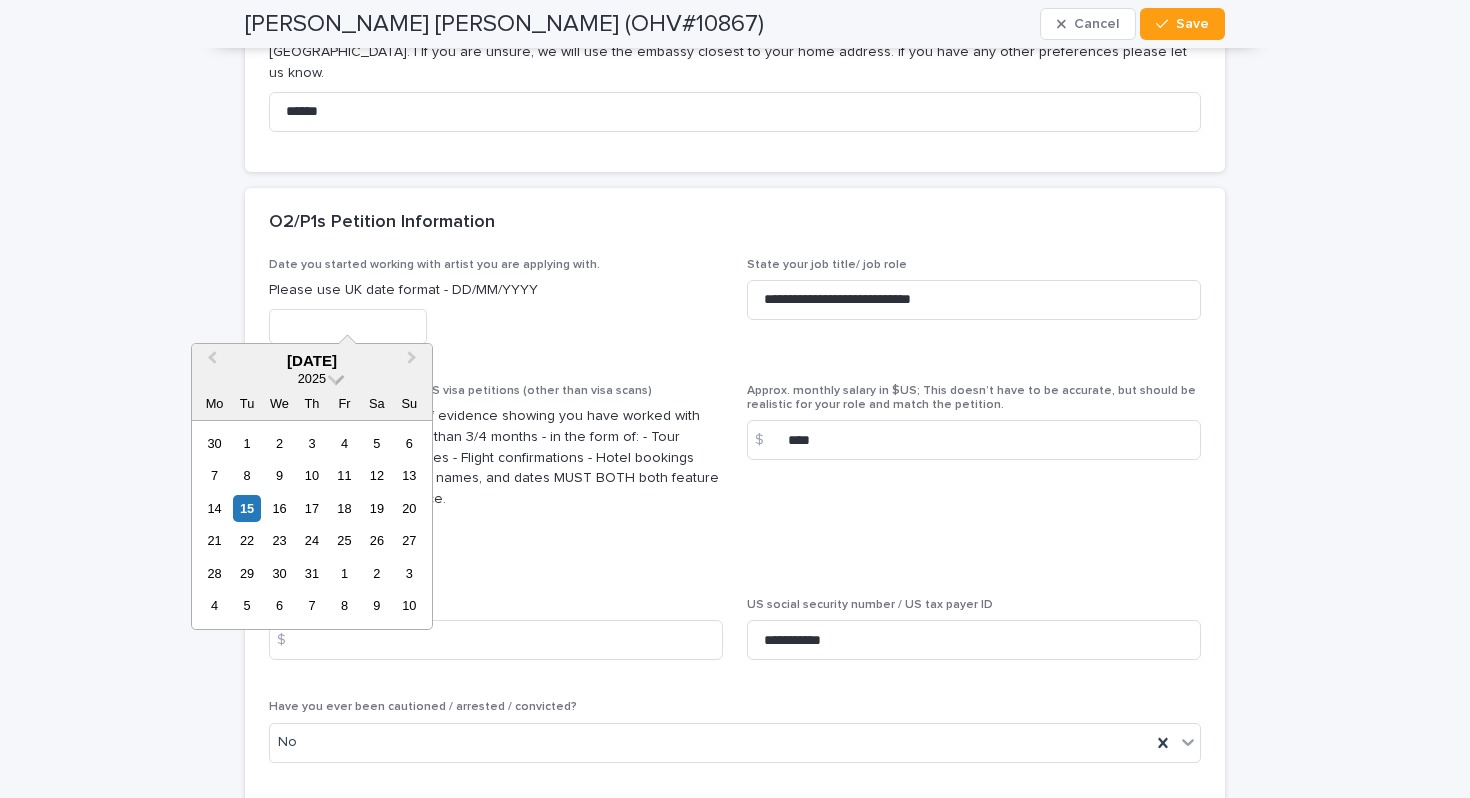click at bounding box center (336, 377) 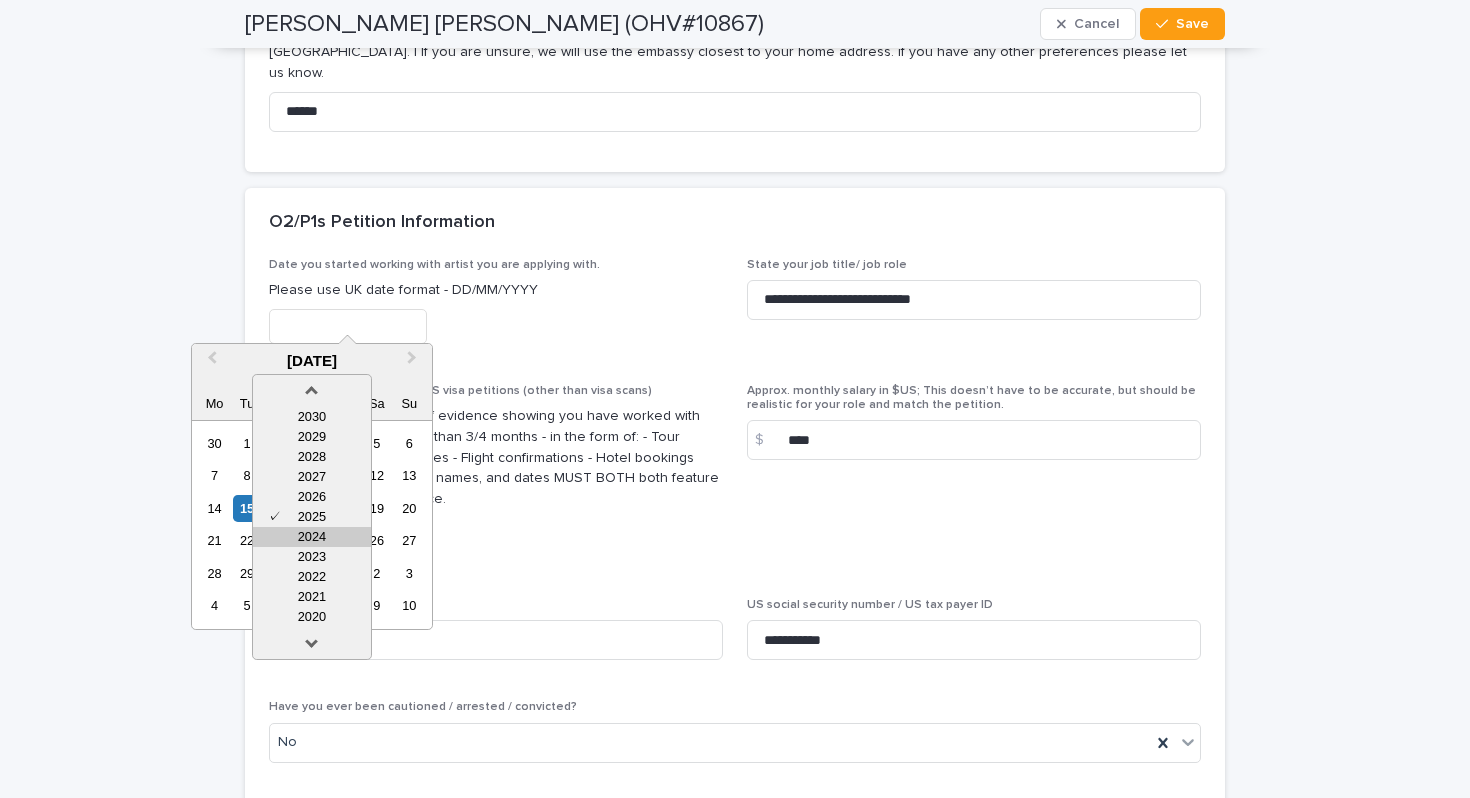 click on "2024" at bounding box center (312, 537) 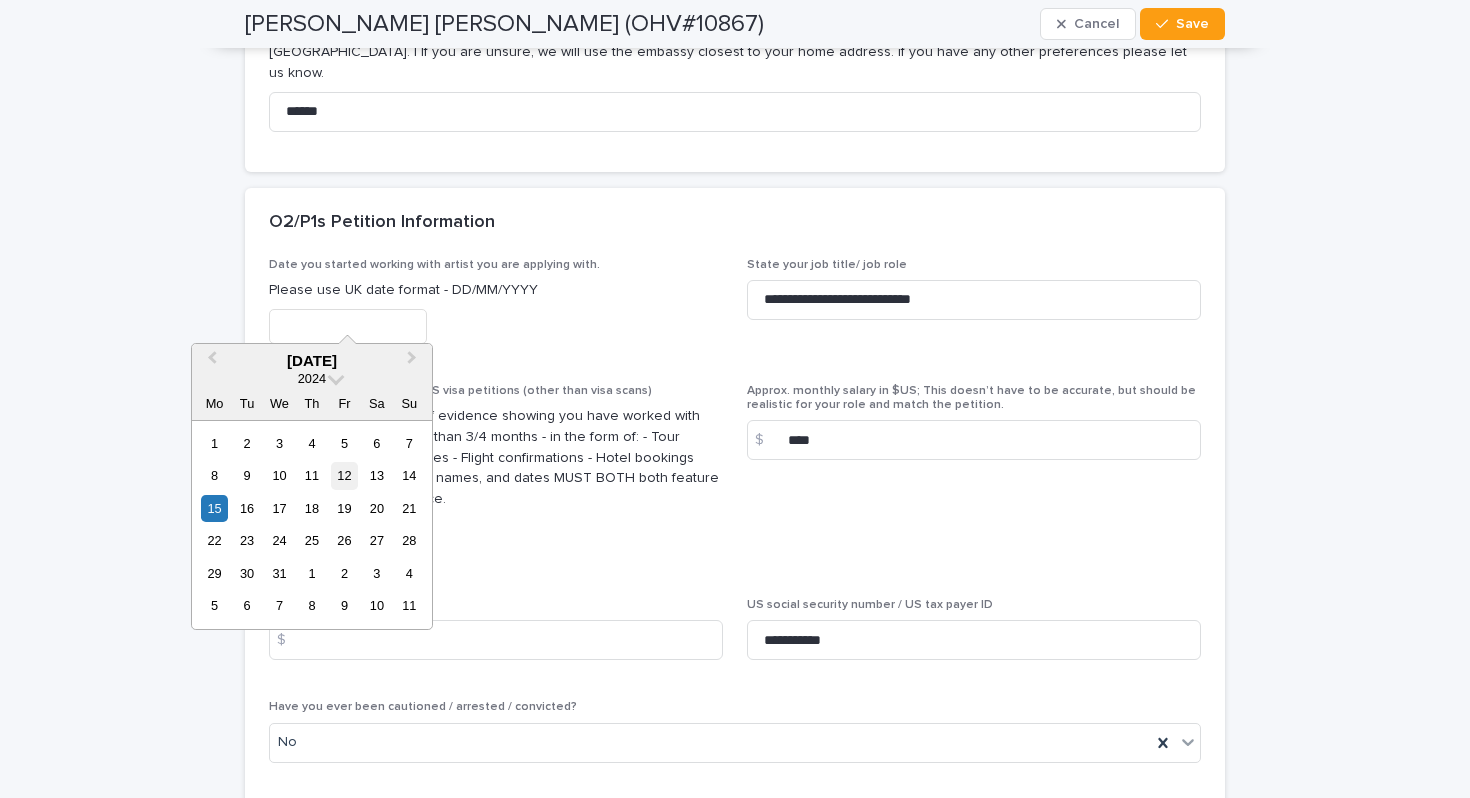 click on "12" at bounding box center [344, 475] 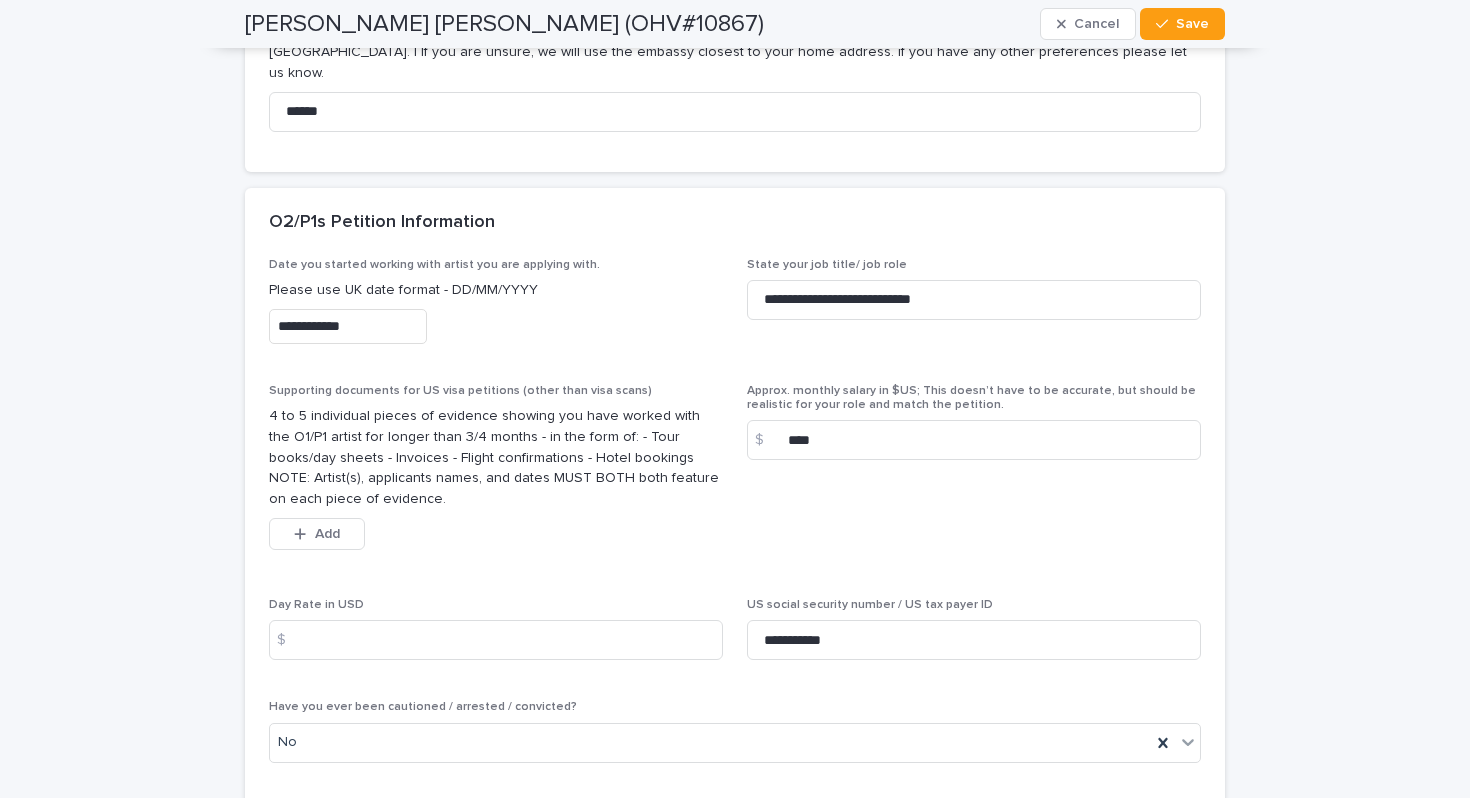 click on "**********" at bounding box center (496, 326) 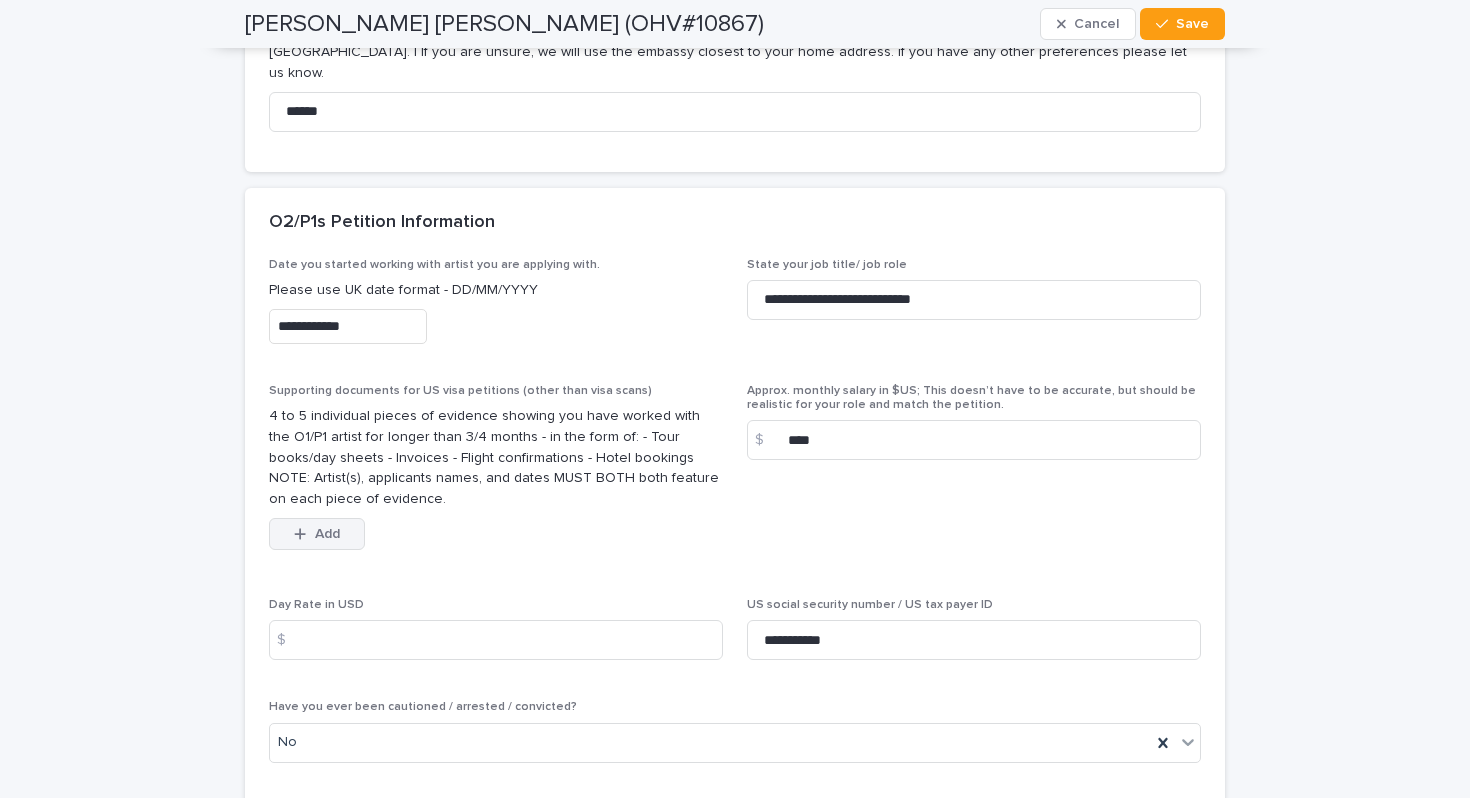 click 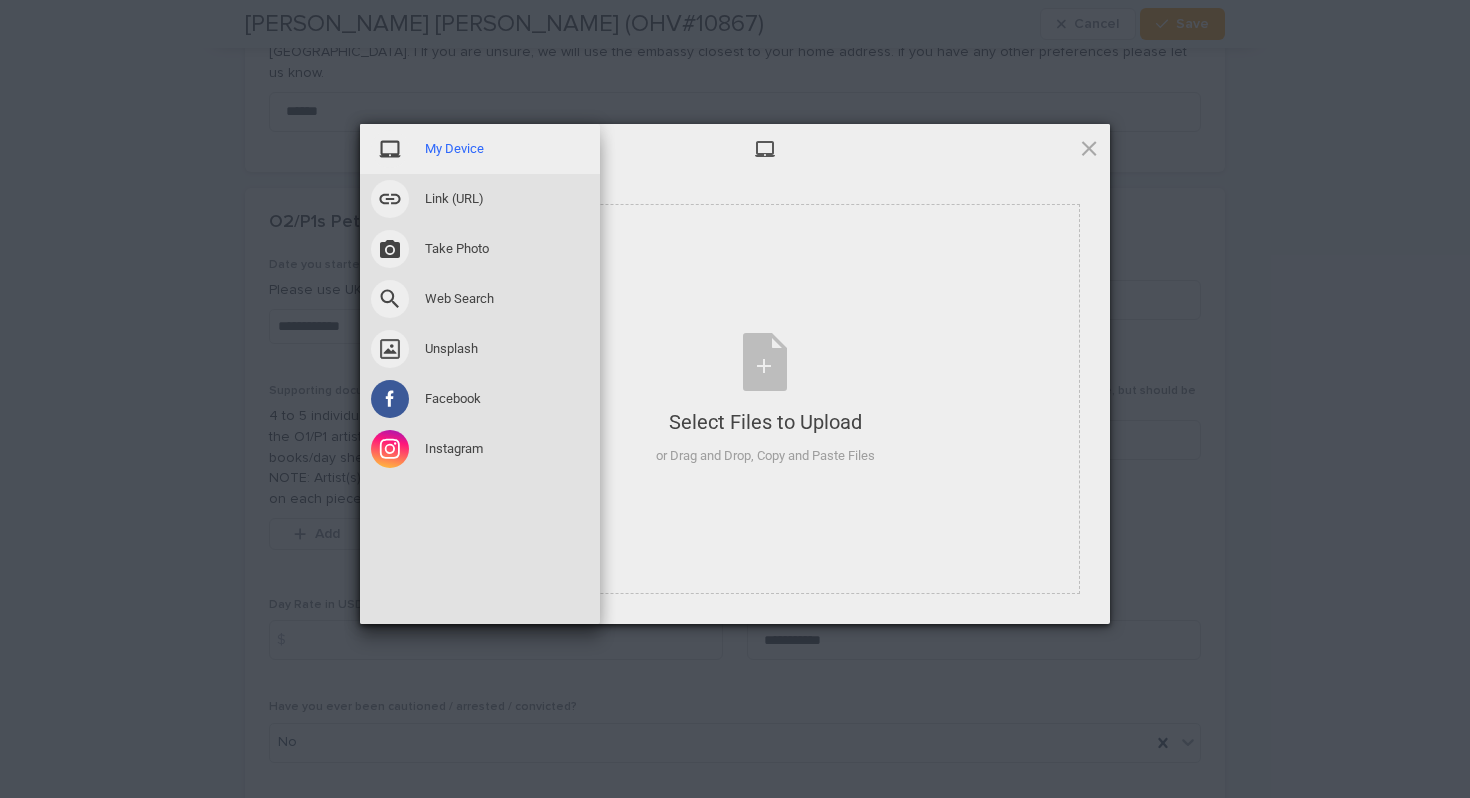 click on "My Device" at bounding box center (454, 149) 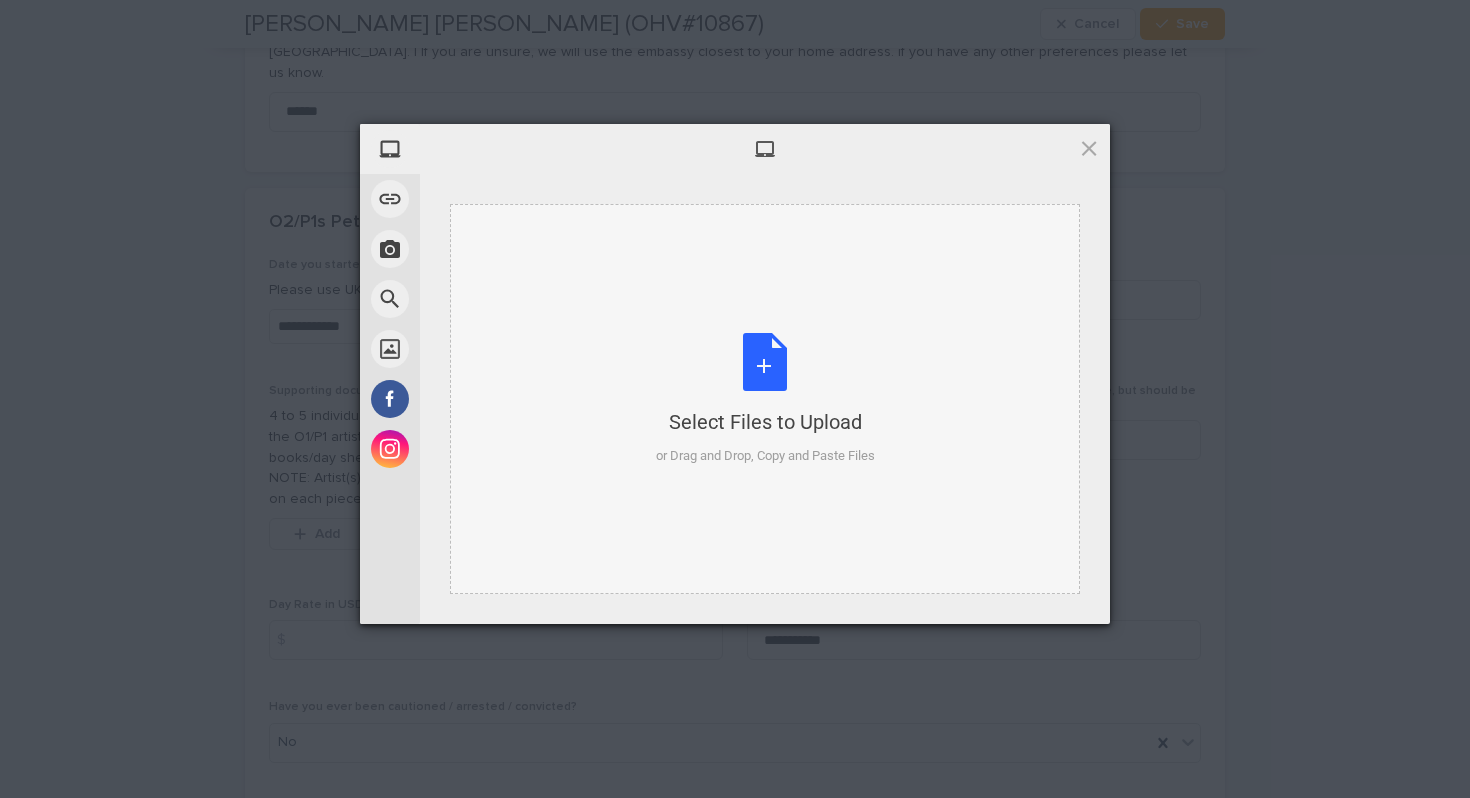 click on "Select Files to Upload
or Drag and Drop, Copy and Paste Files" at bounding box center (765, 399) 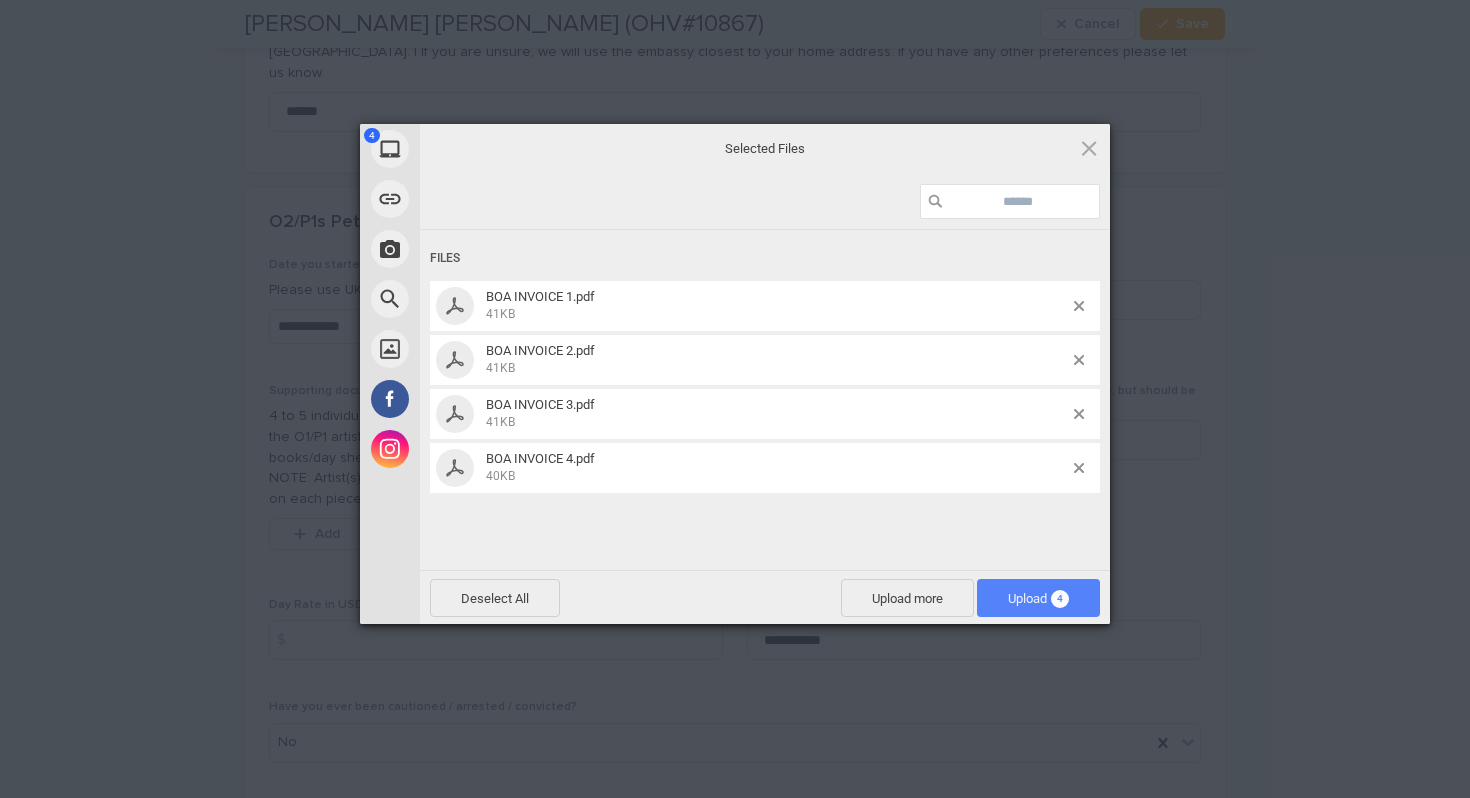 click on "Upload
4" at bounding box center (1038, 598) 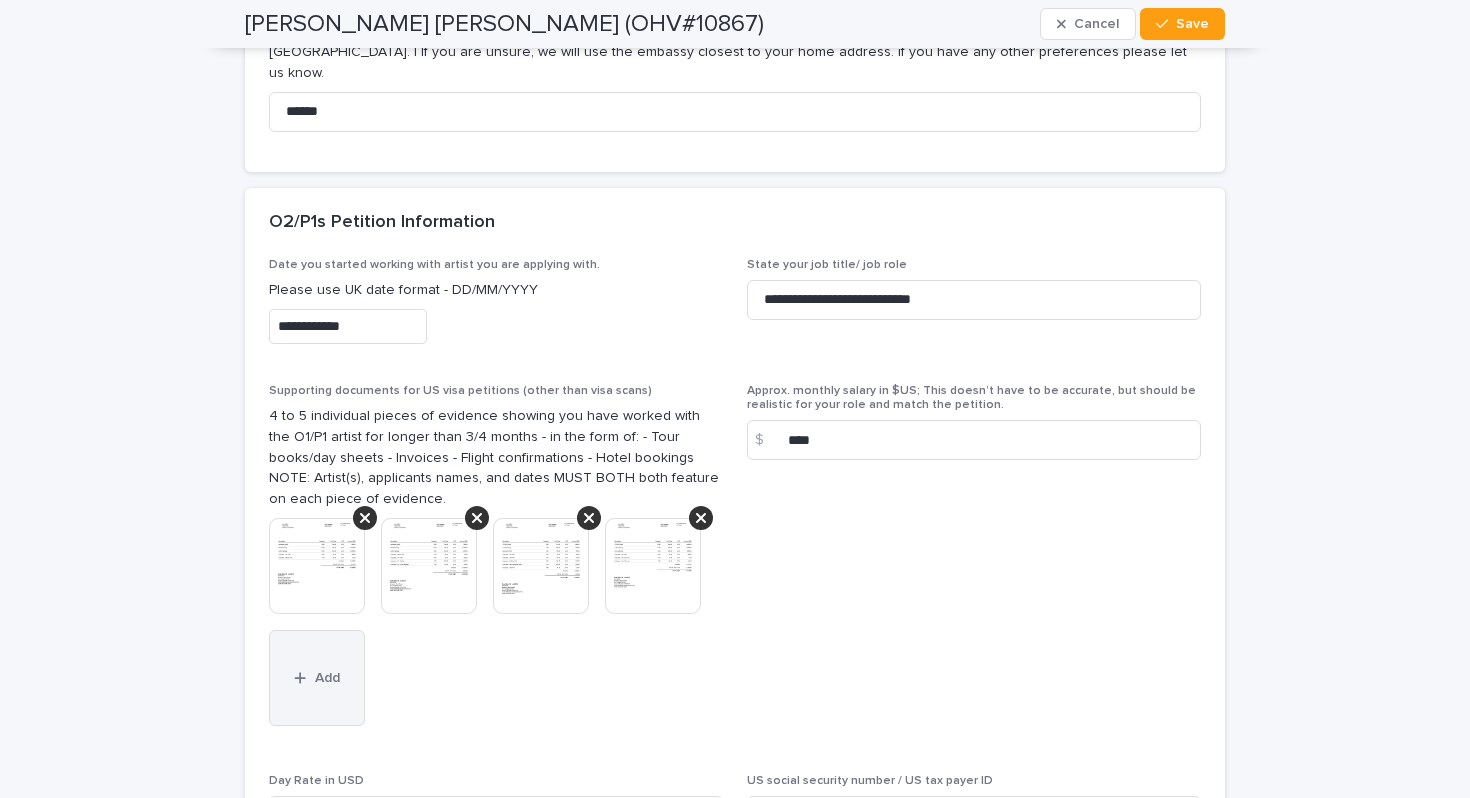 click on "Add" at bounding box center [317, 678] 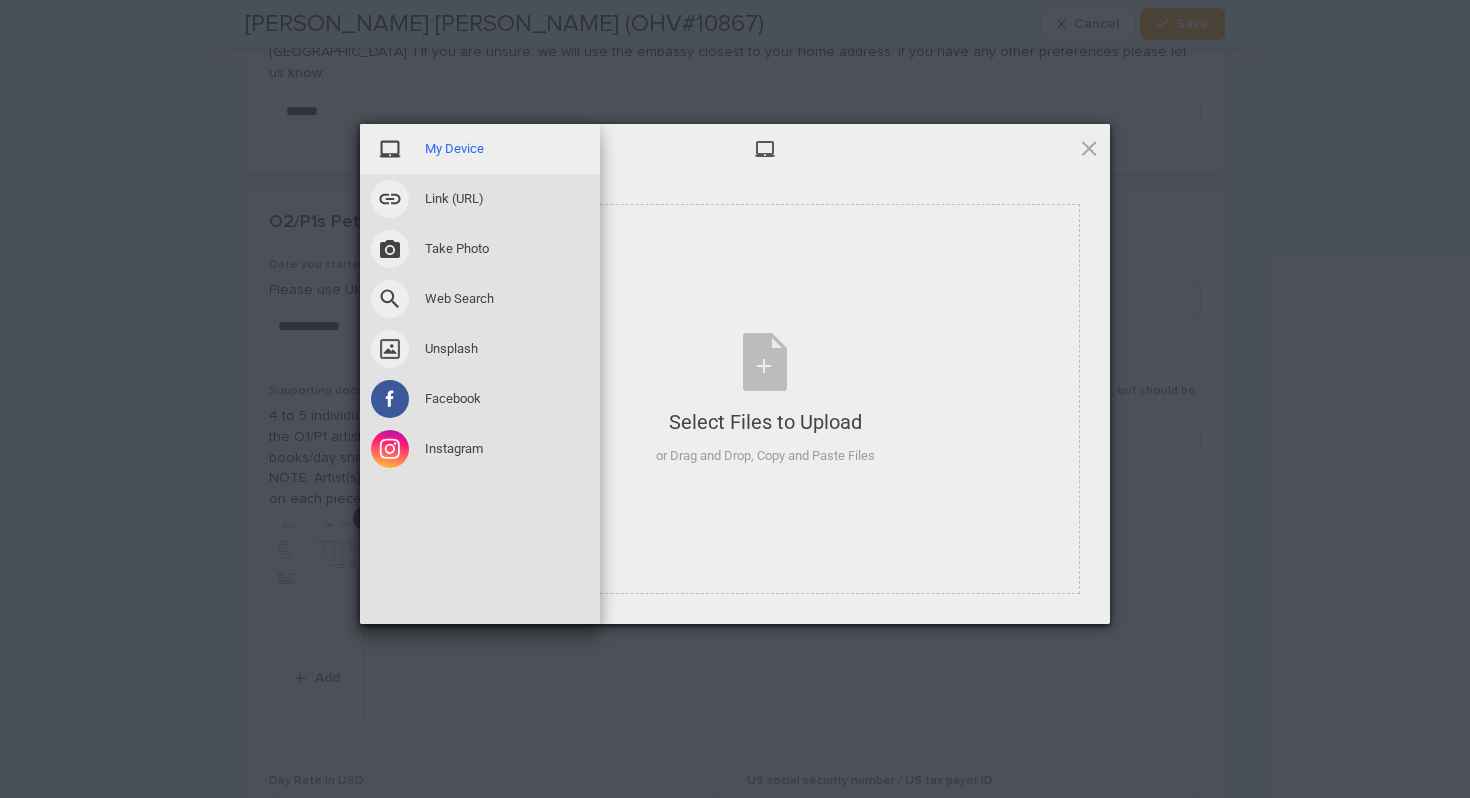 click on "My Device" at bounding box center [454, 149] 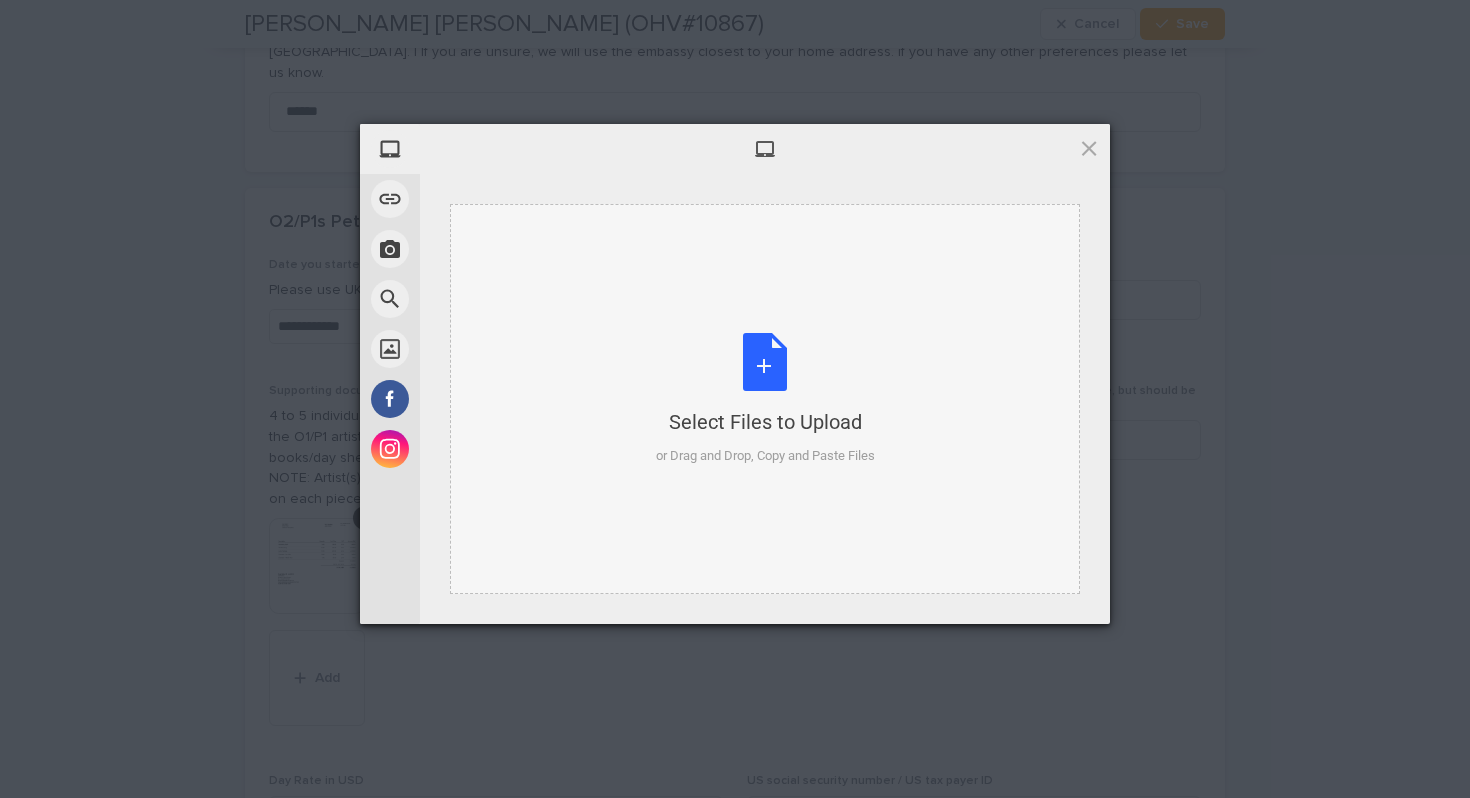 click on "Select Files to Upload
or Drag and Drop, Copy and Paste Files" at bounding box center [765, 399] 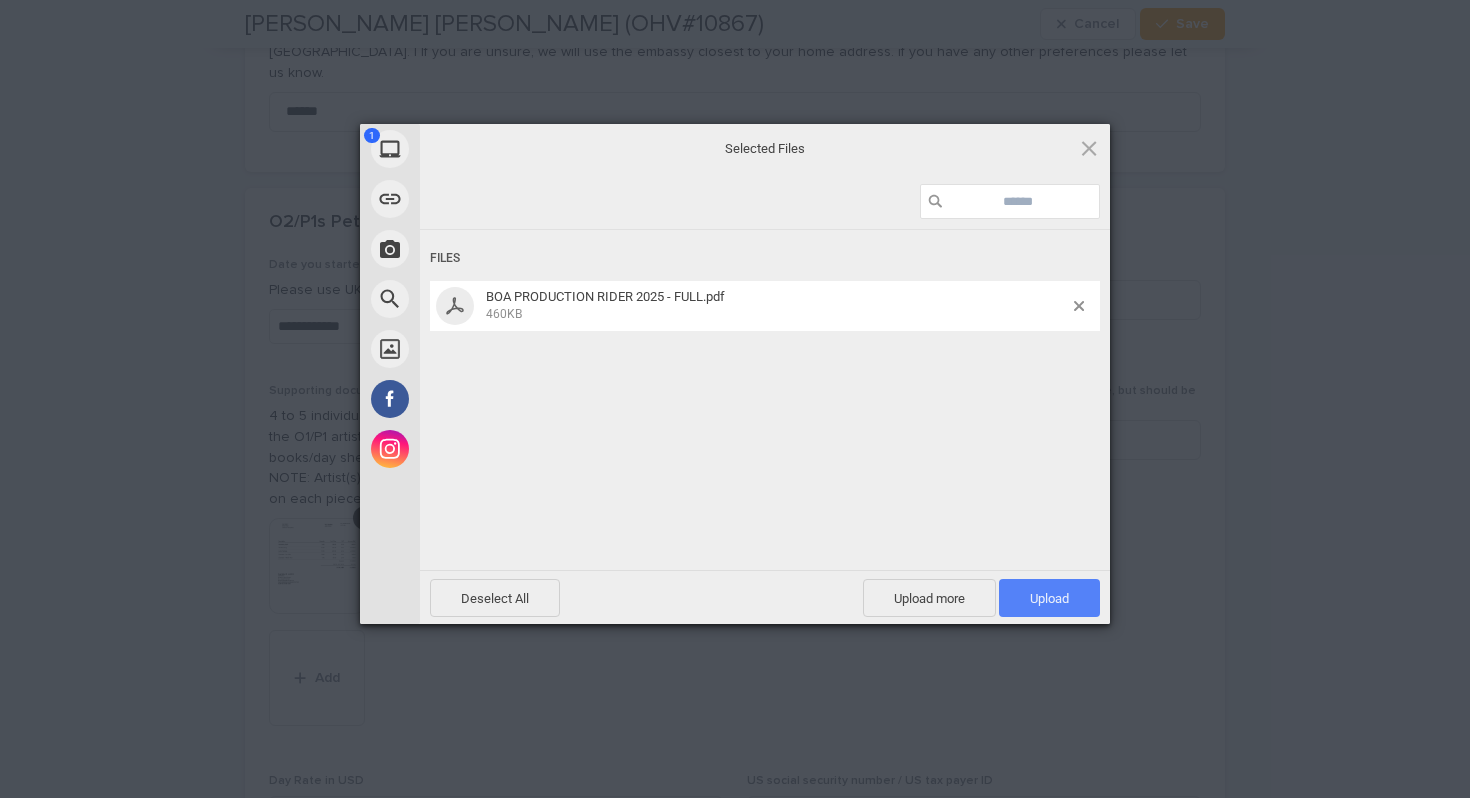 click on "Upload
1" at bounding box center (1049, 598) 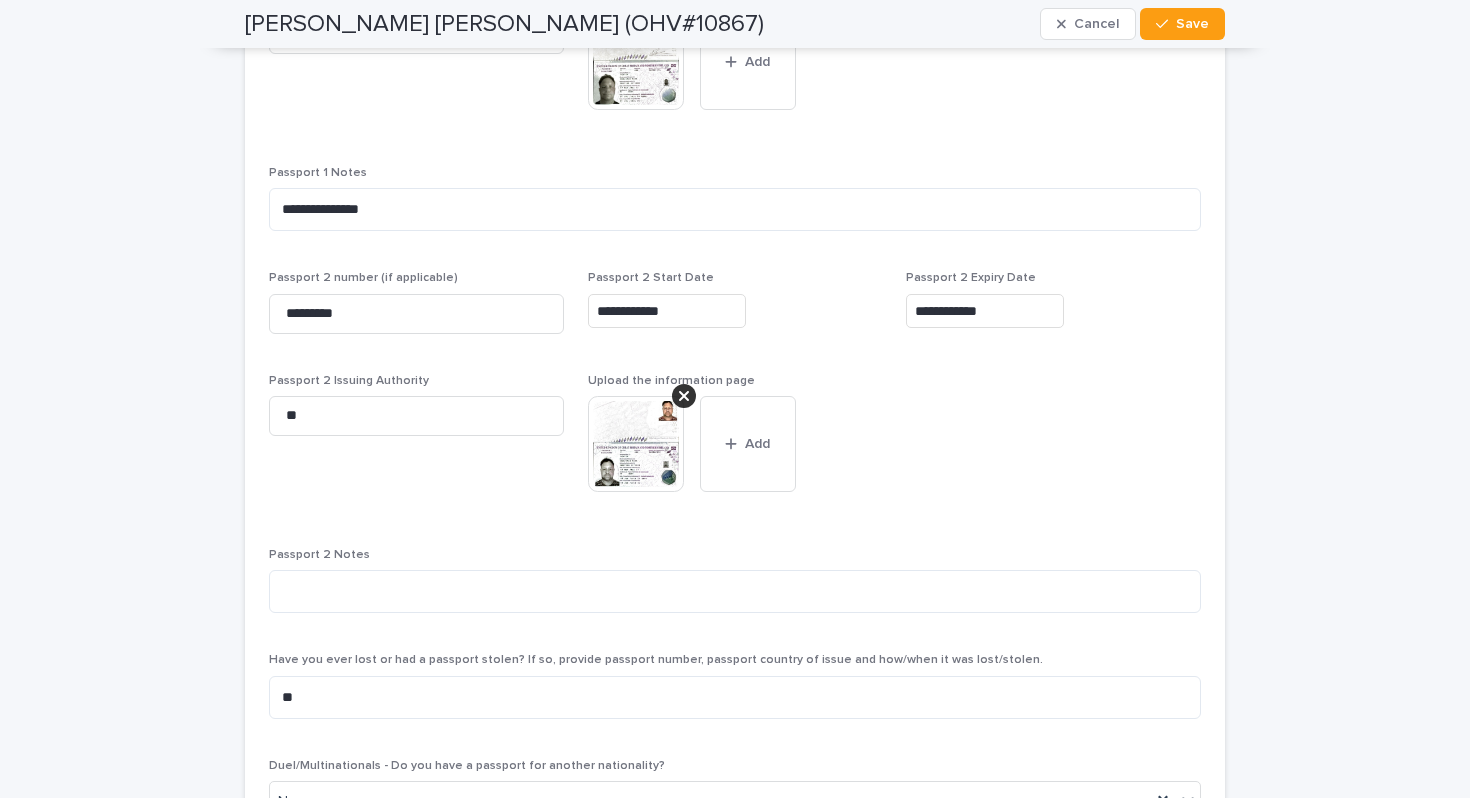 scroll, scrollTop: 1479, scrollLeft: 0, axis: vertical 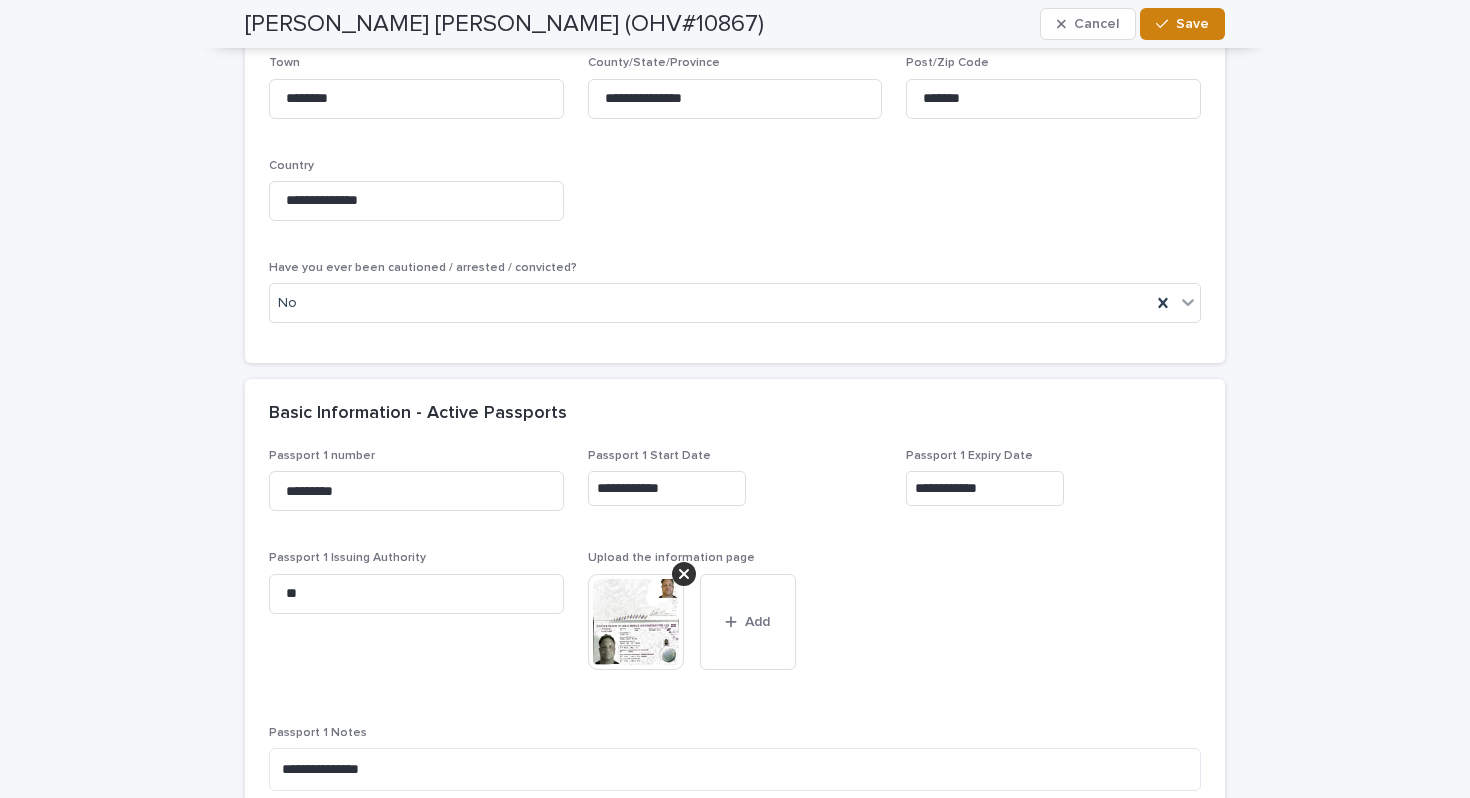 click on "Save" at bounding box center (1192, 24) 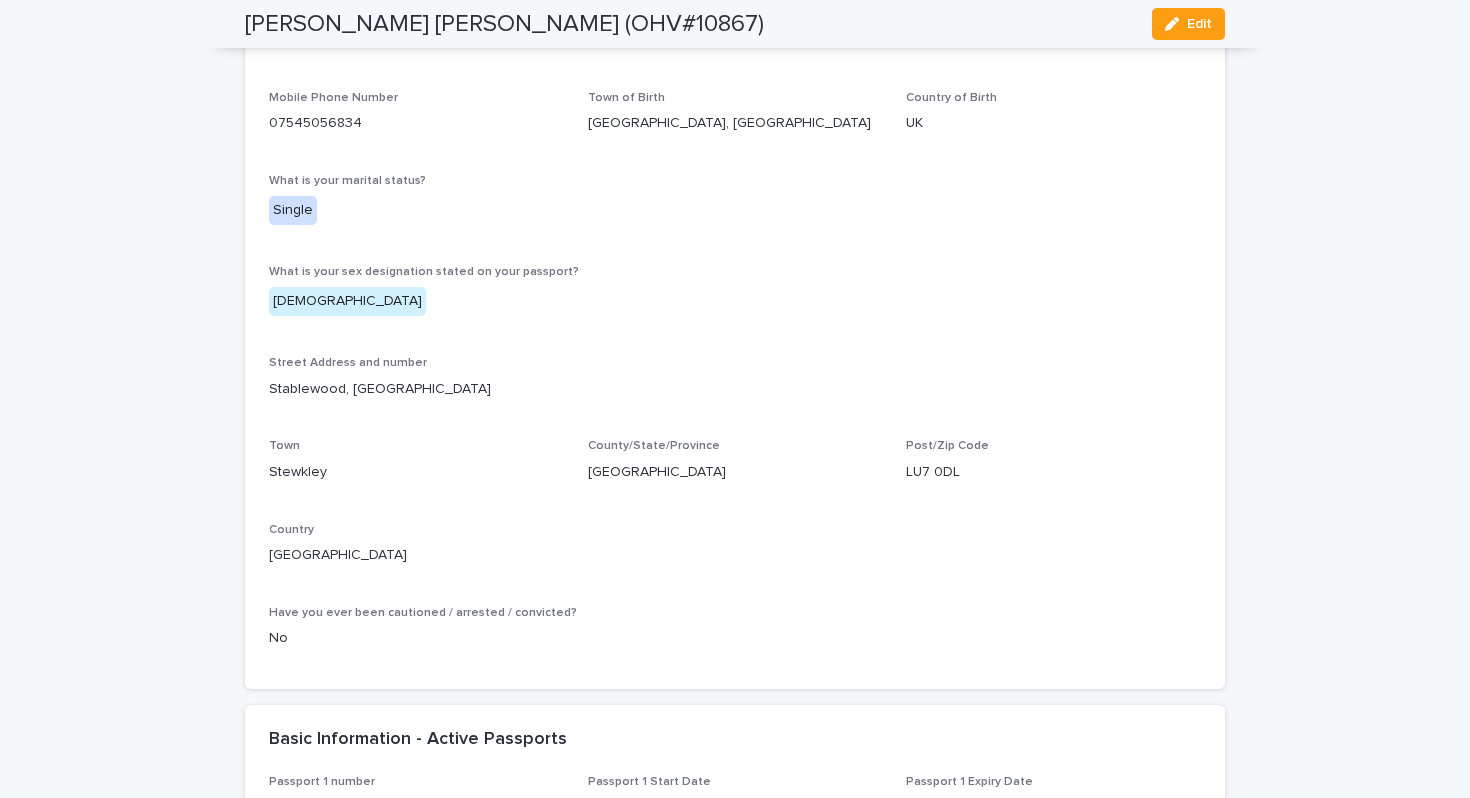 scroll, scrollTop: 794, scrollLeft: 0, axis: vertical 